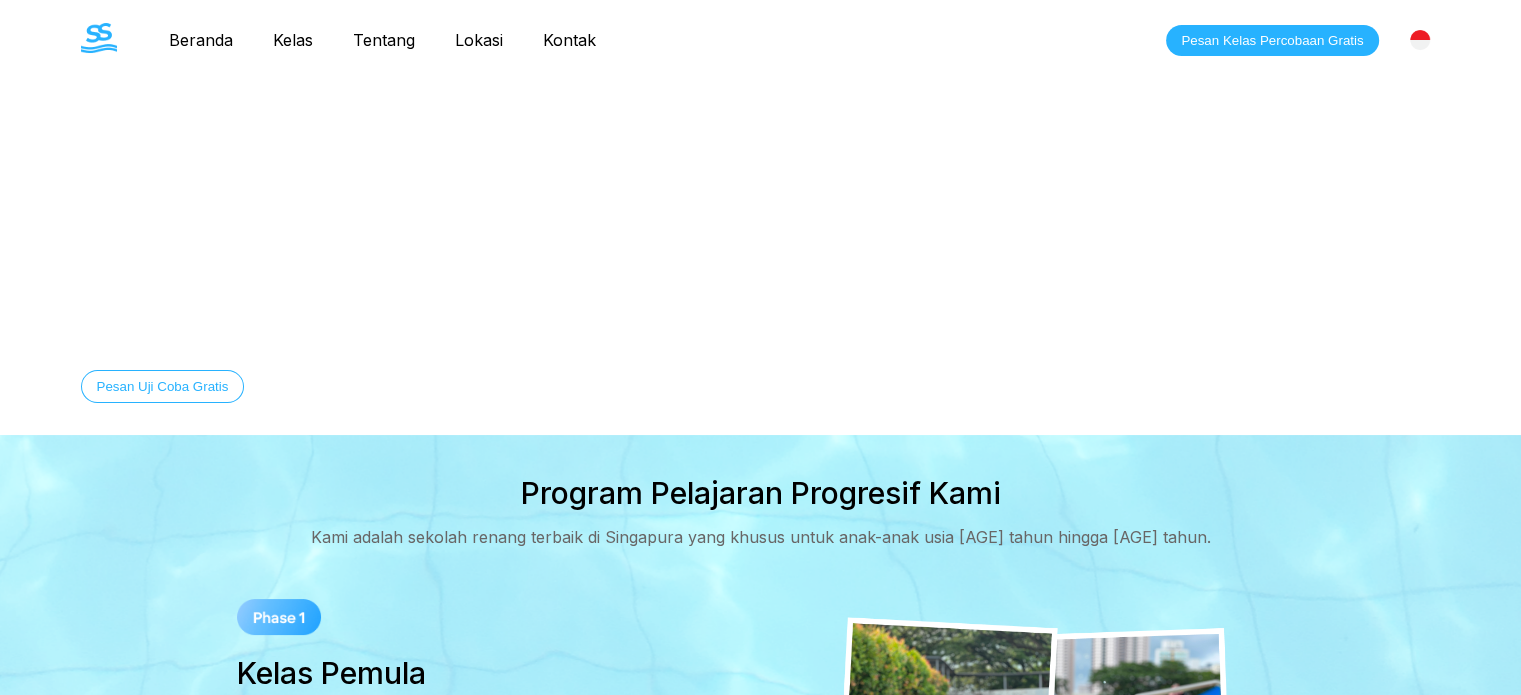 scroll, scrollTop: 0, scrollLeft: 0, axis: both 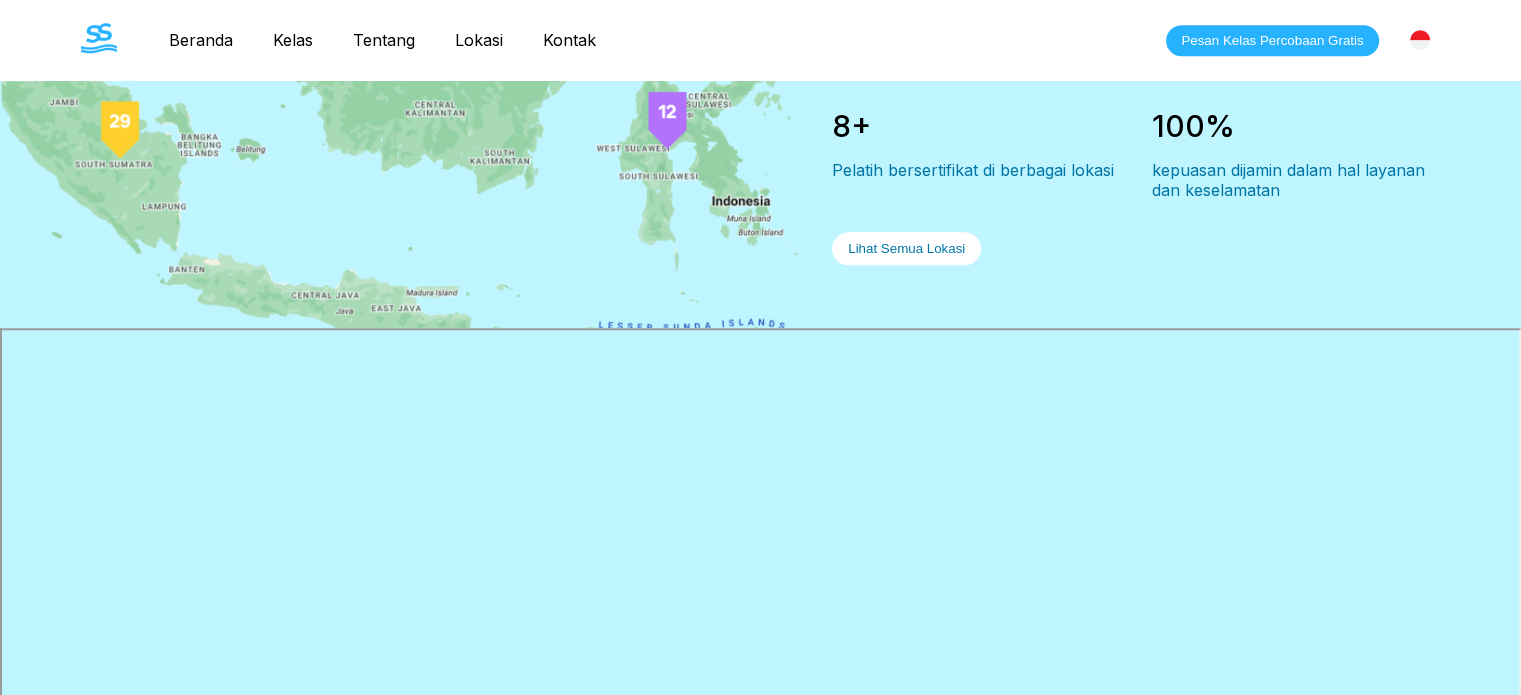 click on "Kelas" at bounding box center [293, 40] 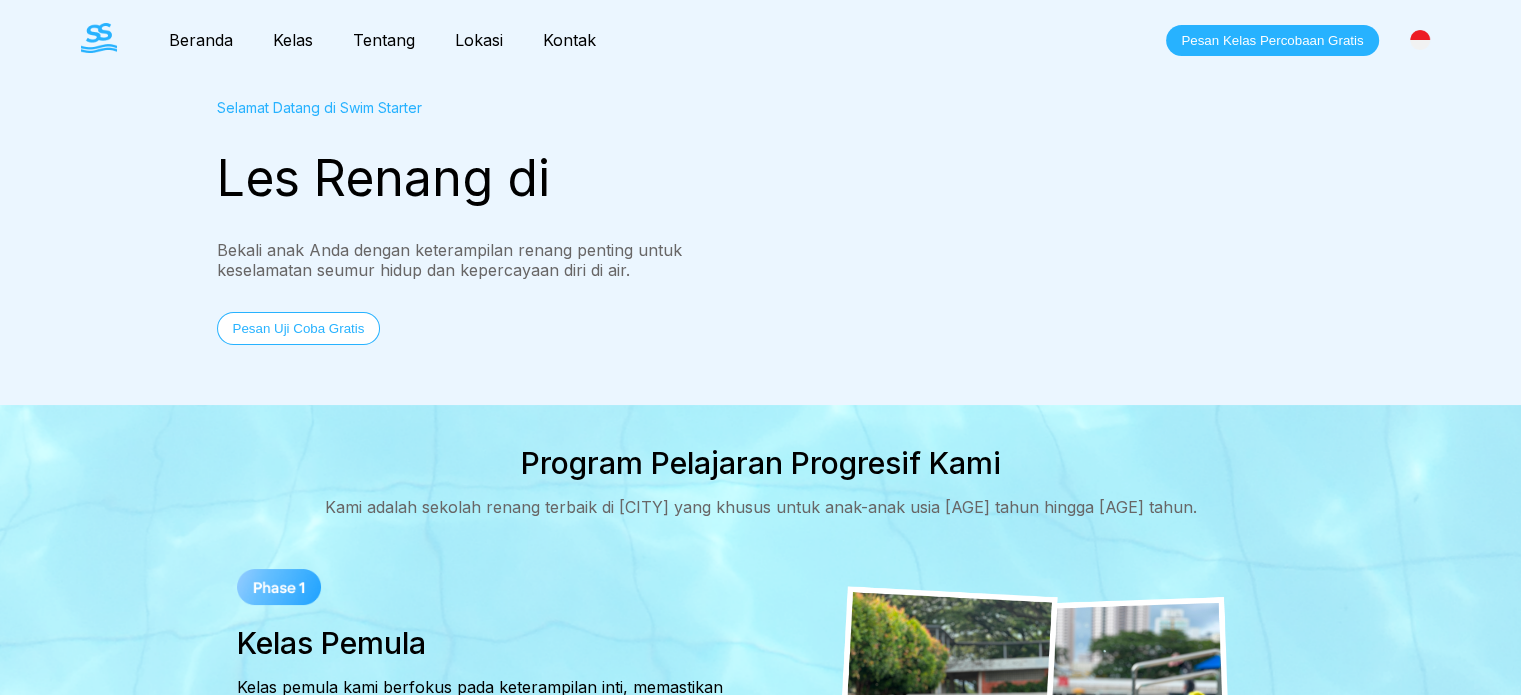 click on "Tentang" at bounding box center [384, 40] 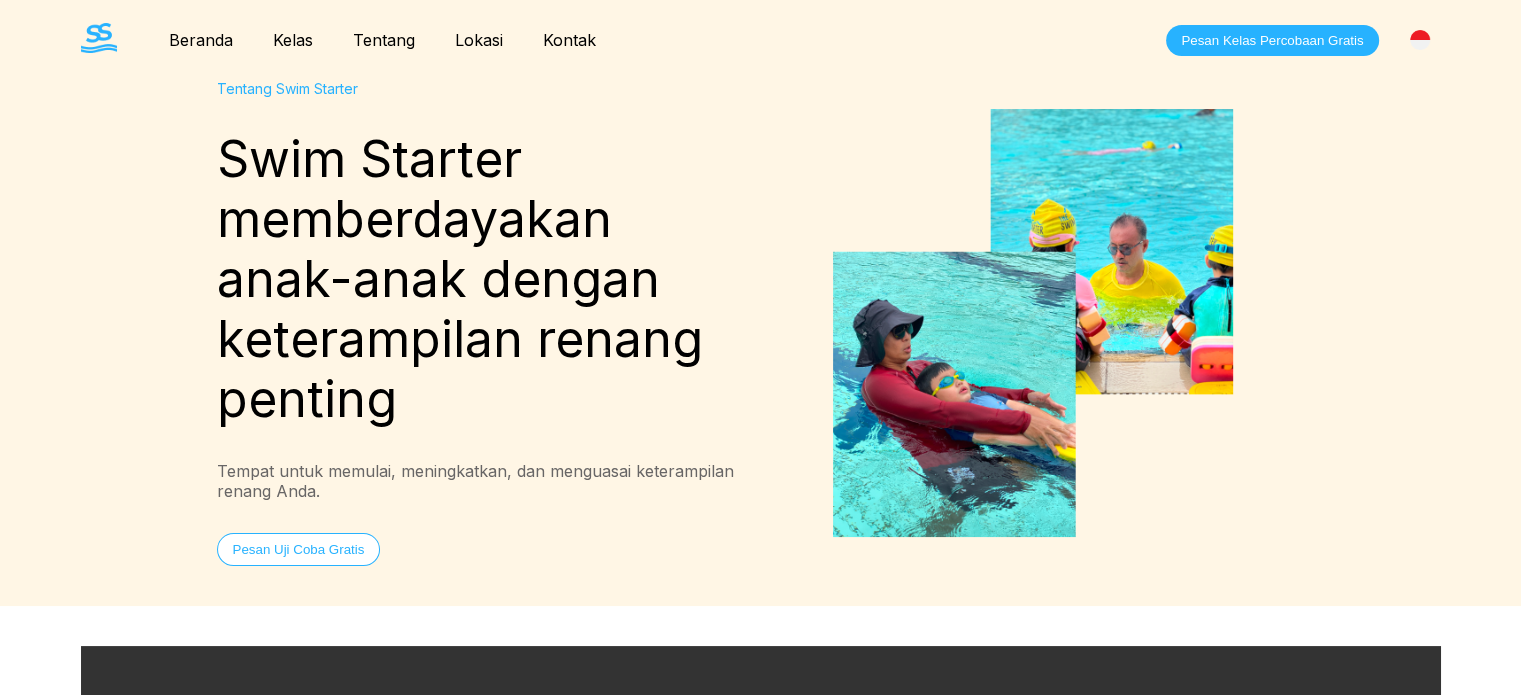click at bounding box center [99, 38] 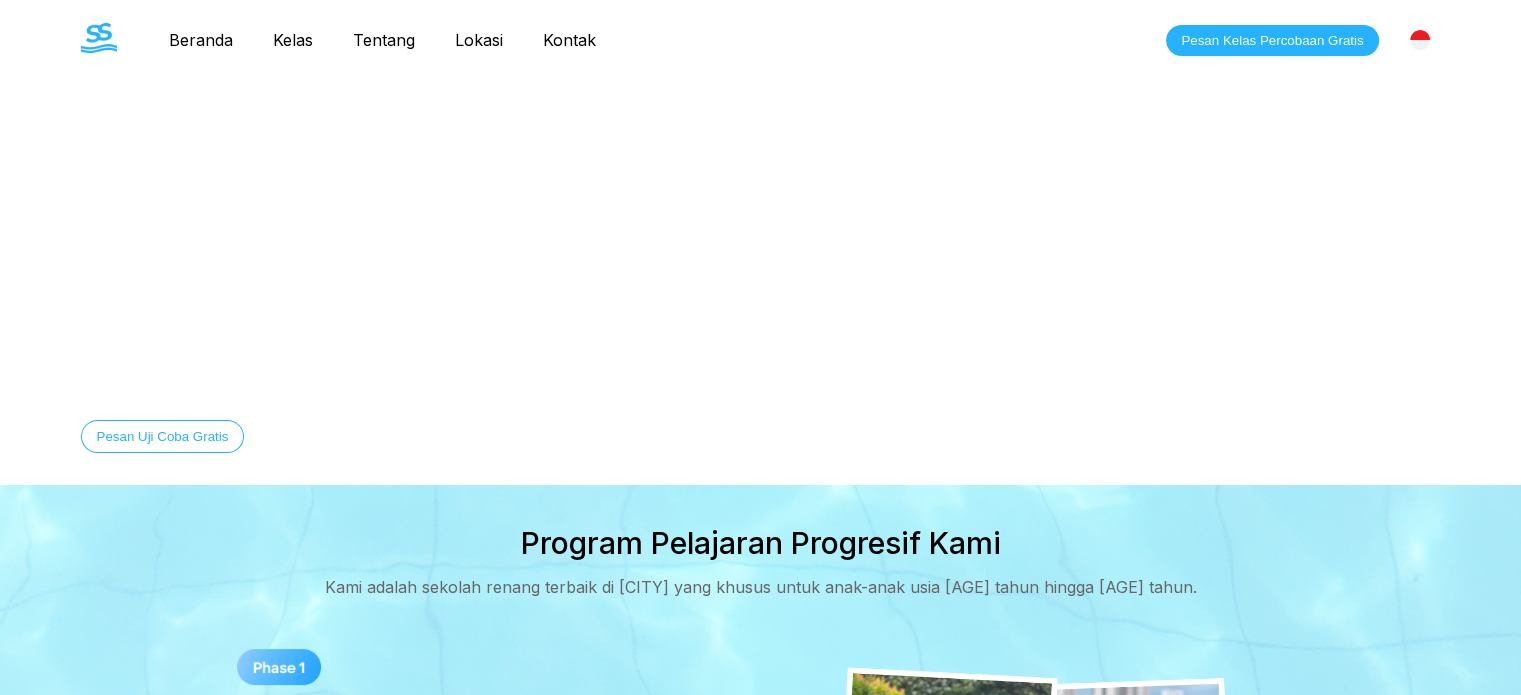 scroll, scrollTop: 0, scrollLeft: 0, axis: both 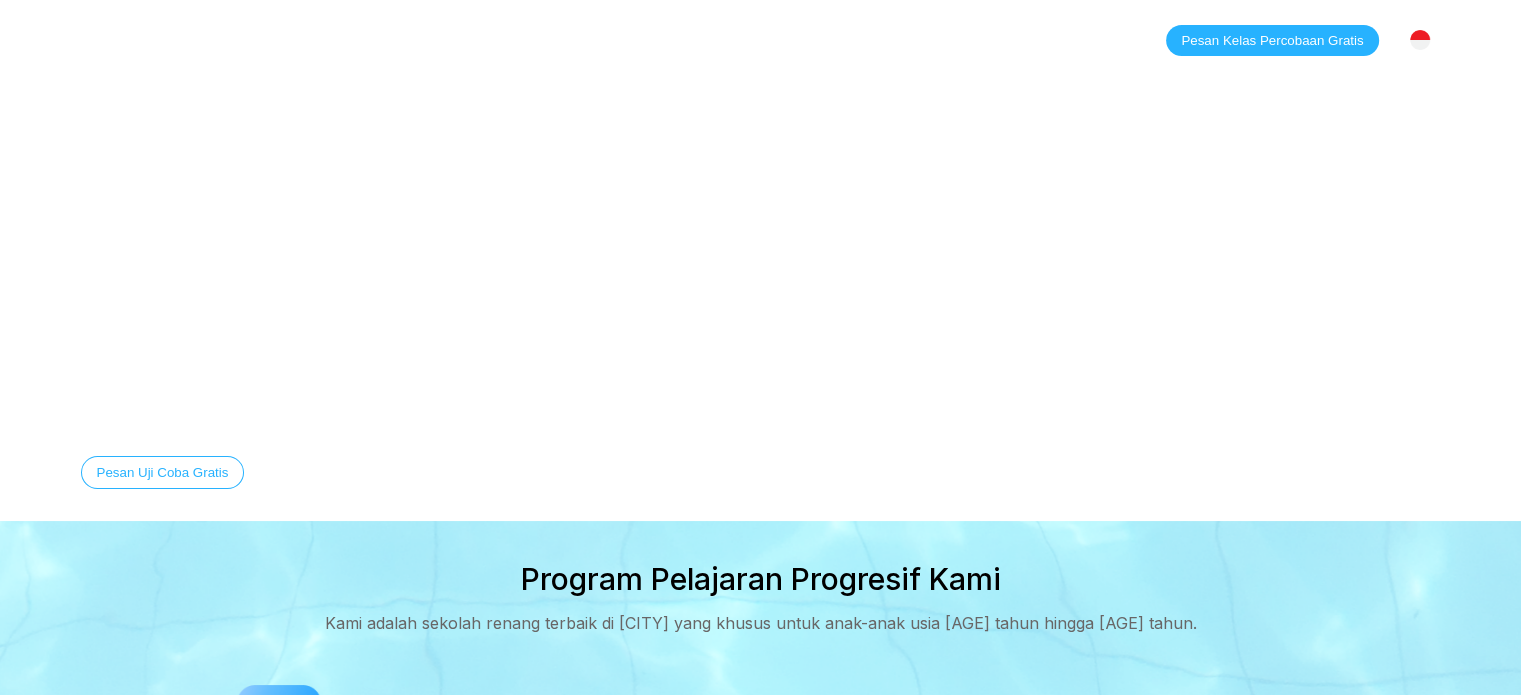 click on "Lokasi" at bounding box center (479, 40) 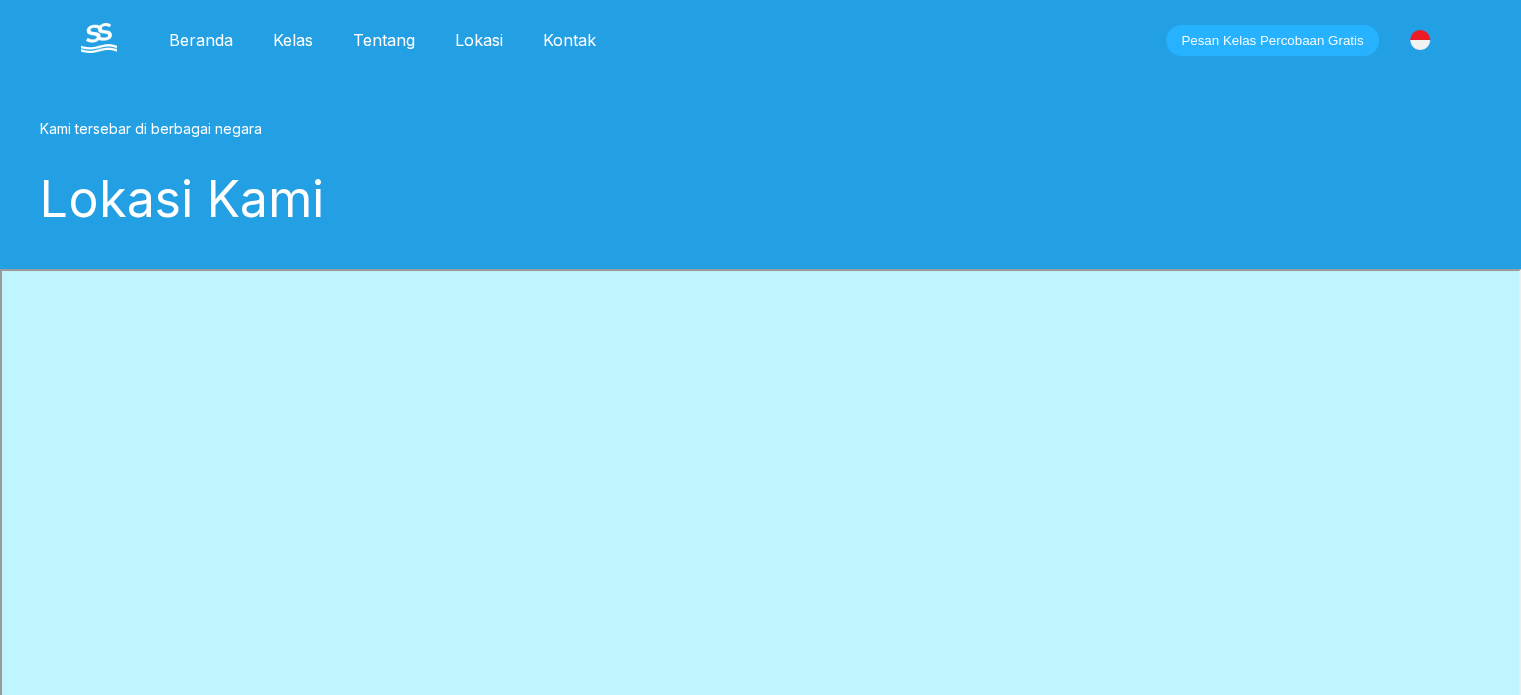 click on "Beranda" at bounding box center [201, 40] 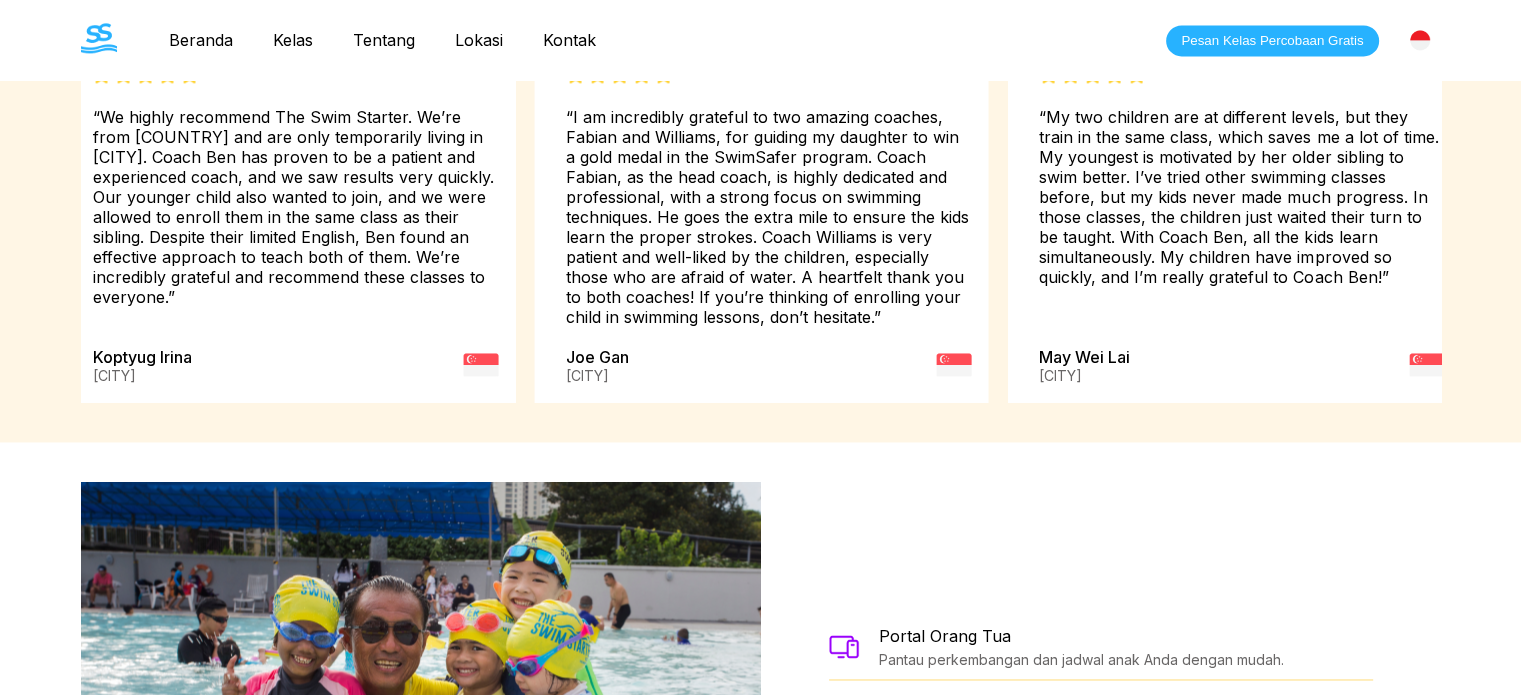 scroll, scrollTop: 3100, scrollLeft: 0, axis: vertical 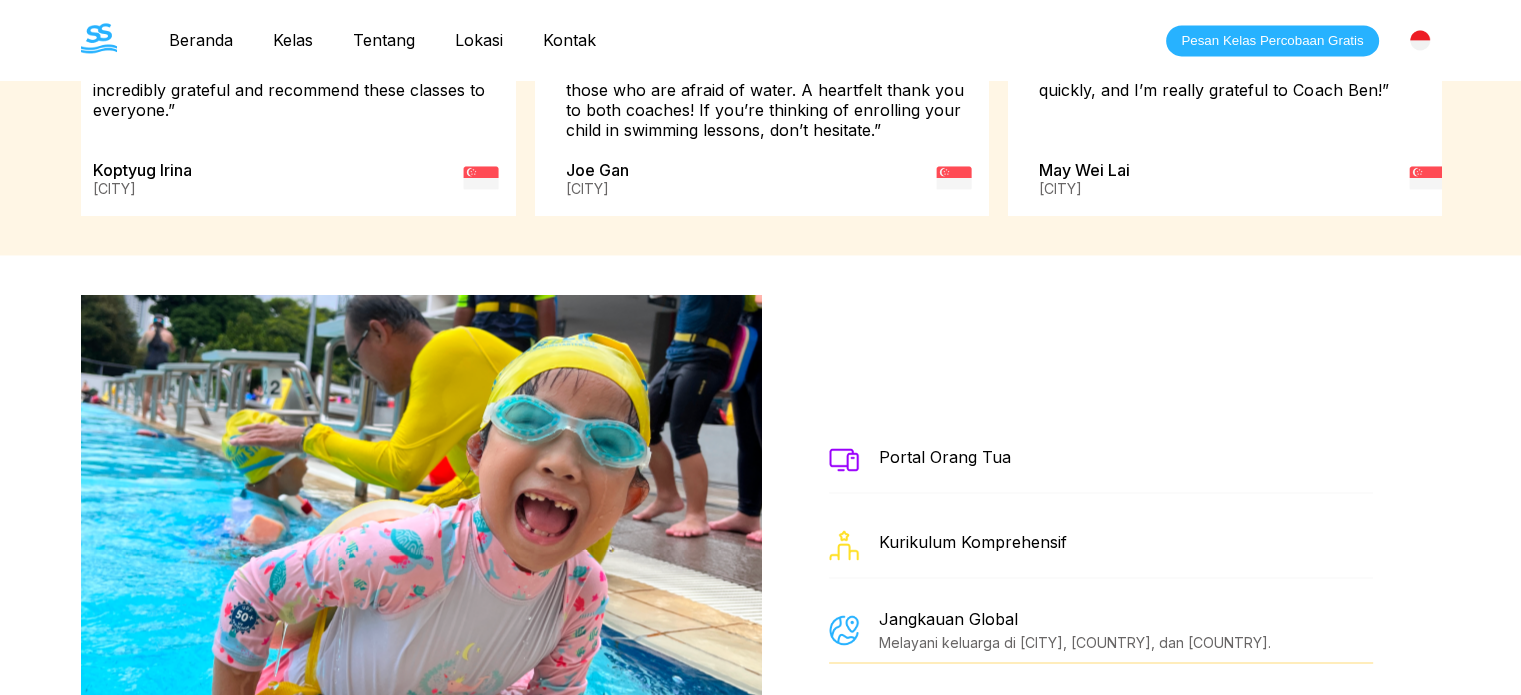 click at bounding box center (844, 459) 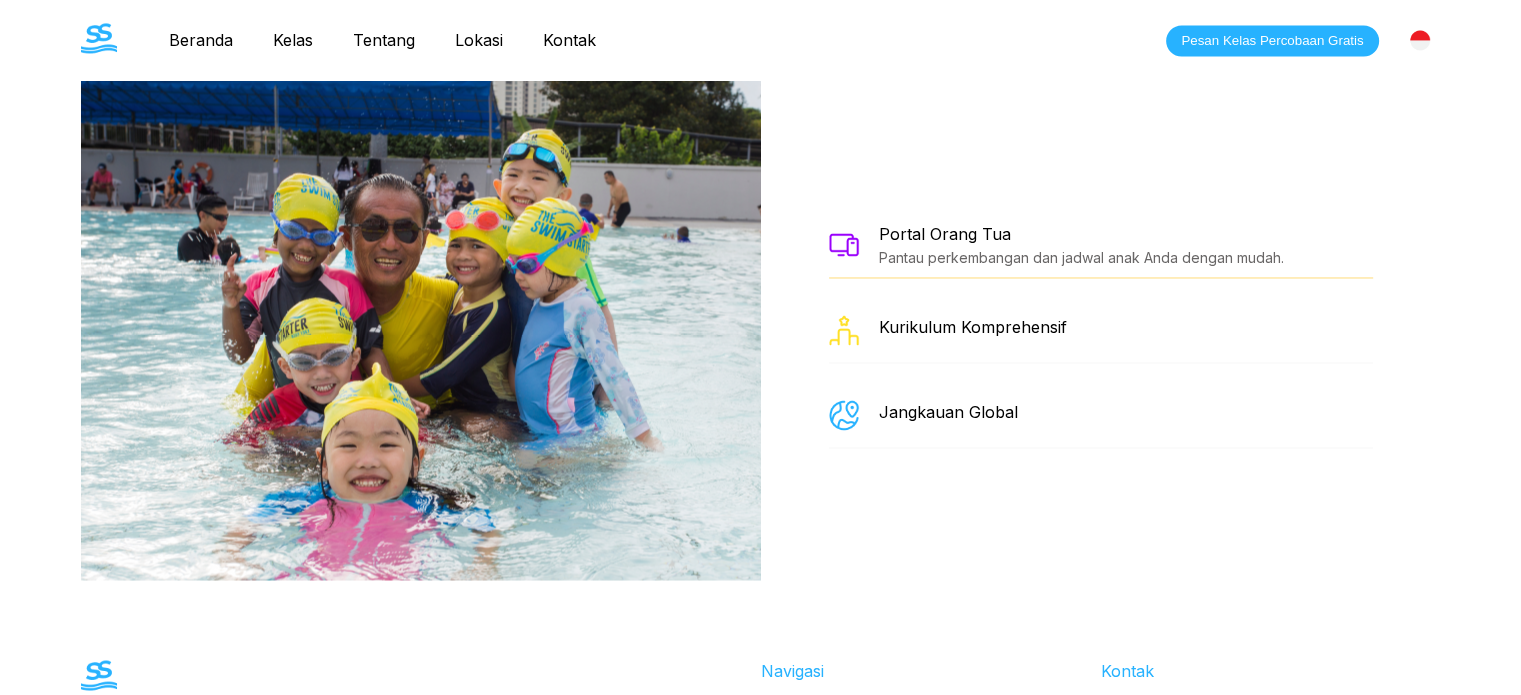 scroll, scrollTop: 3306, scrollLeft: 0, axis: vertical 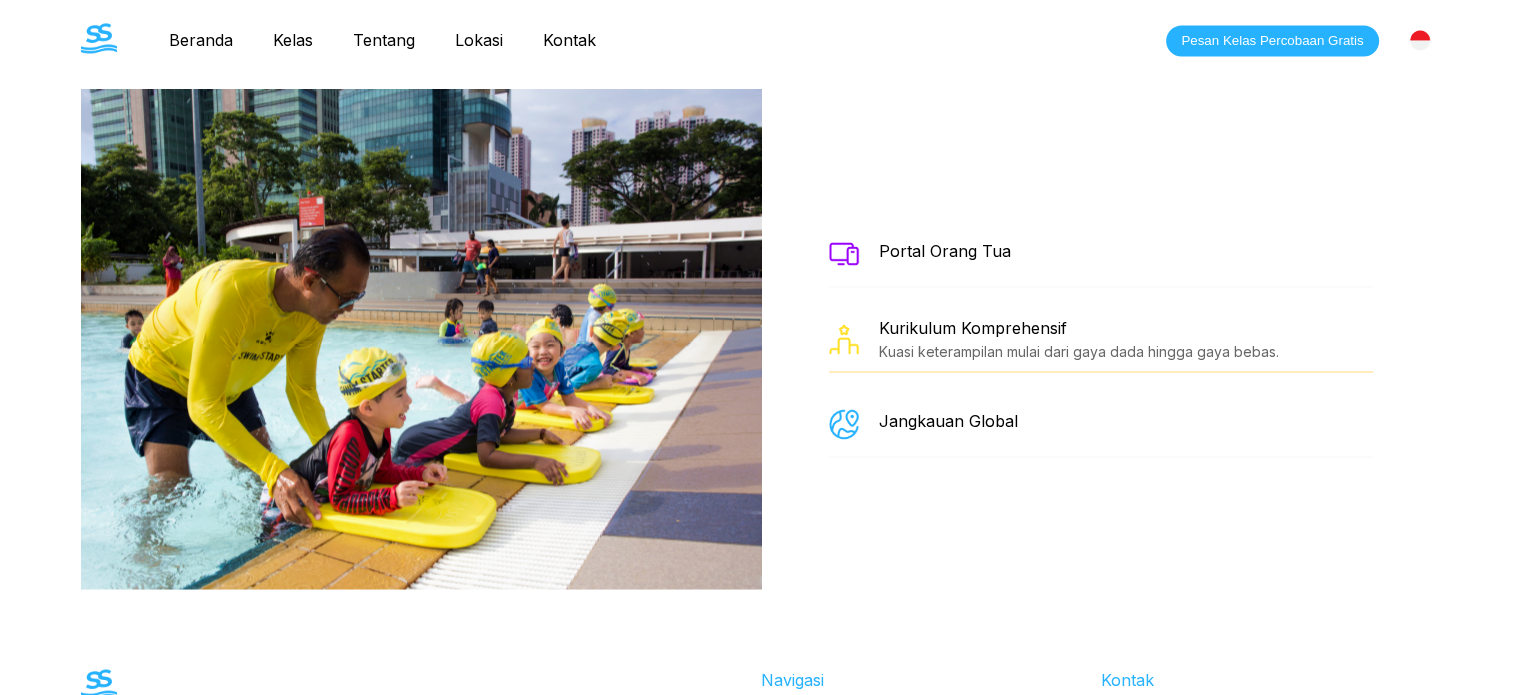 click at bounding box center (844, 253) 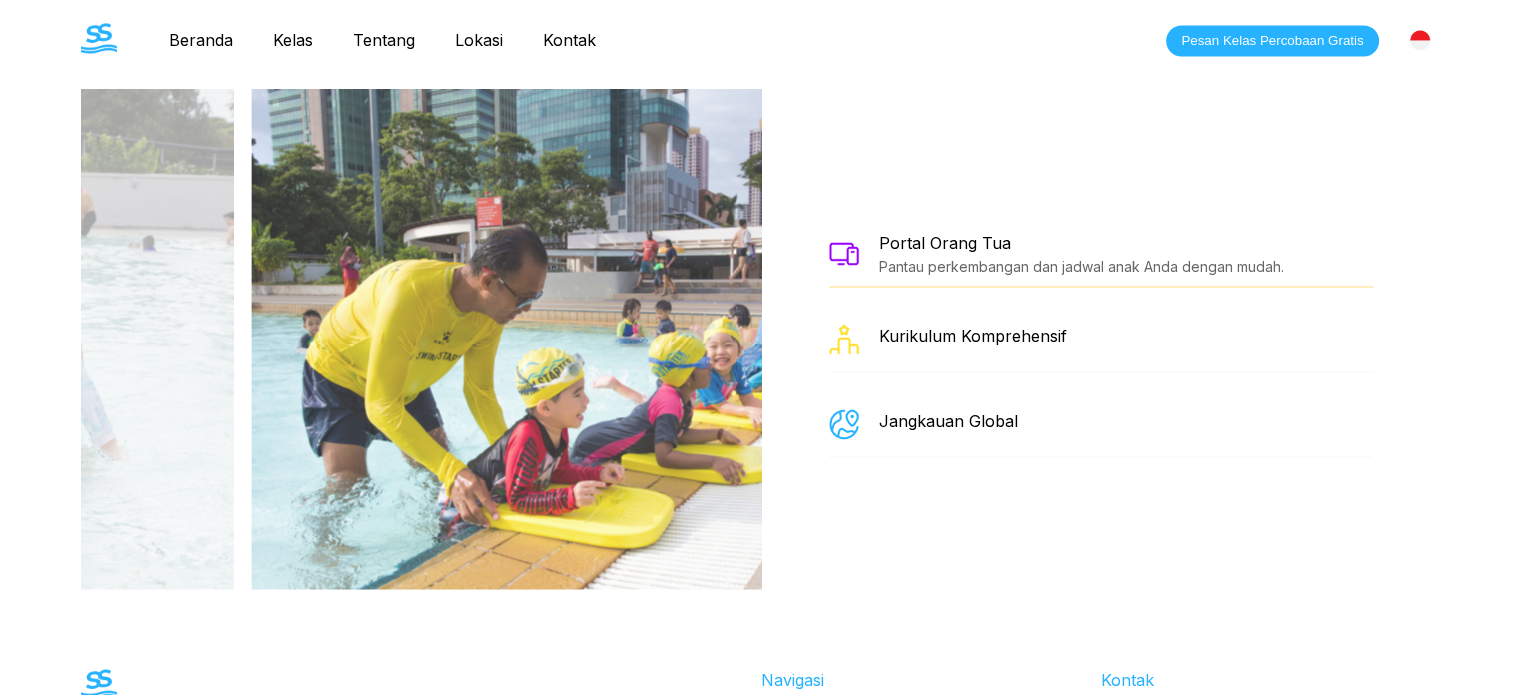 click at bounding box center (844, 253) 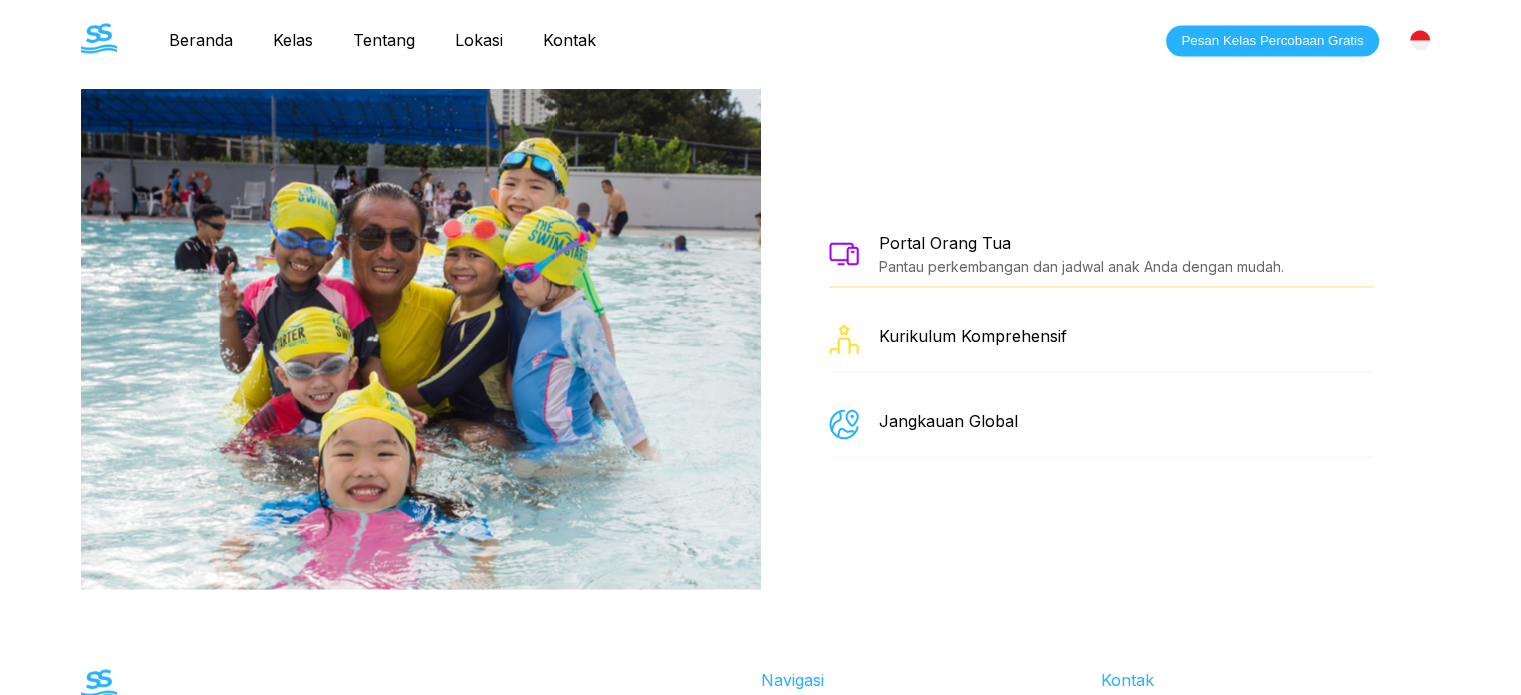 click on "Pantau perkembangan dan jadwal anak Anda dengan mudah." at bounding box center (1081, 266) 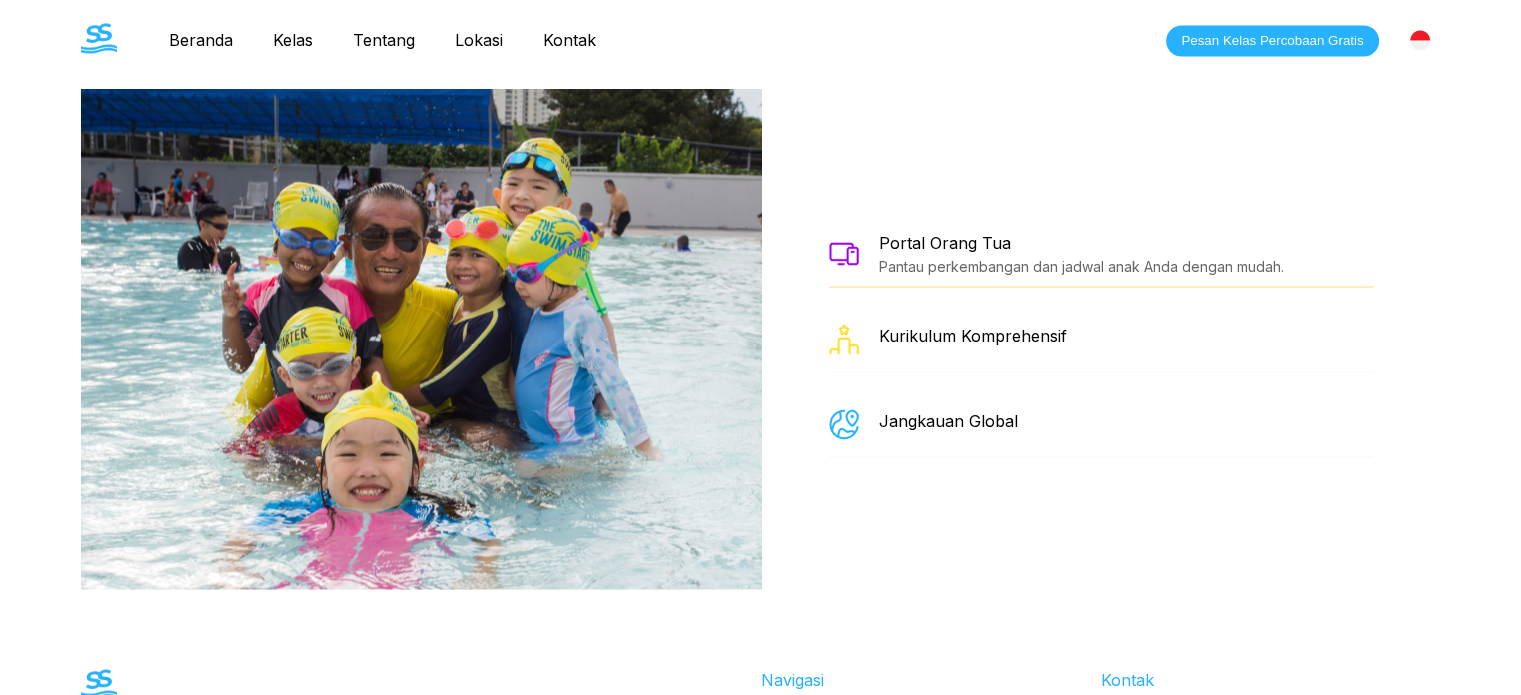 click on "Pantau perkembangan dan jadwal anak Anda dengan mudah." at bounding box center (1081, 266) 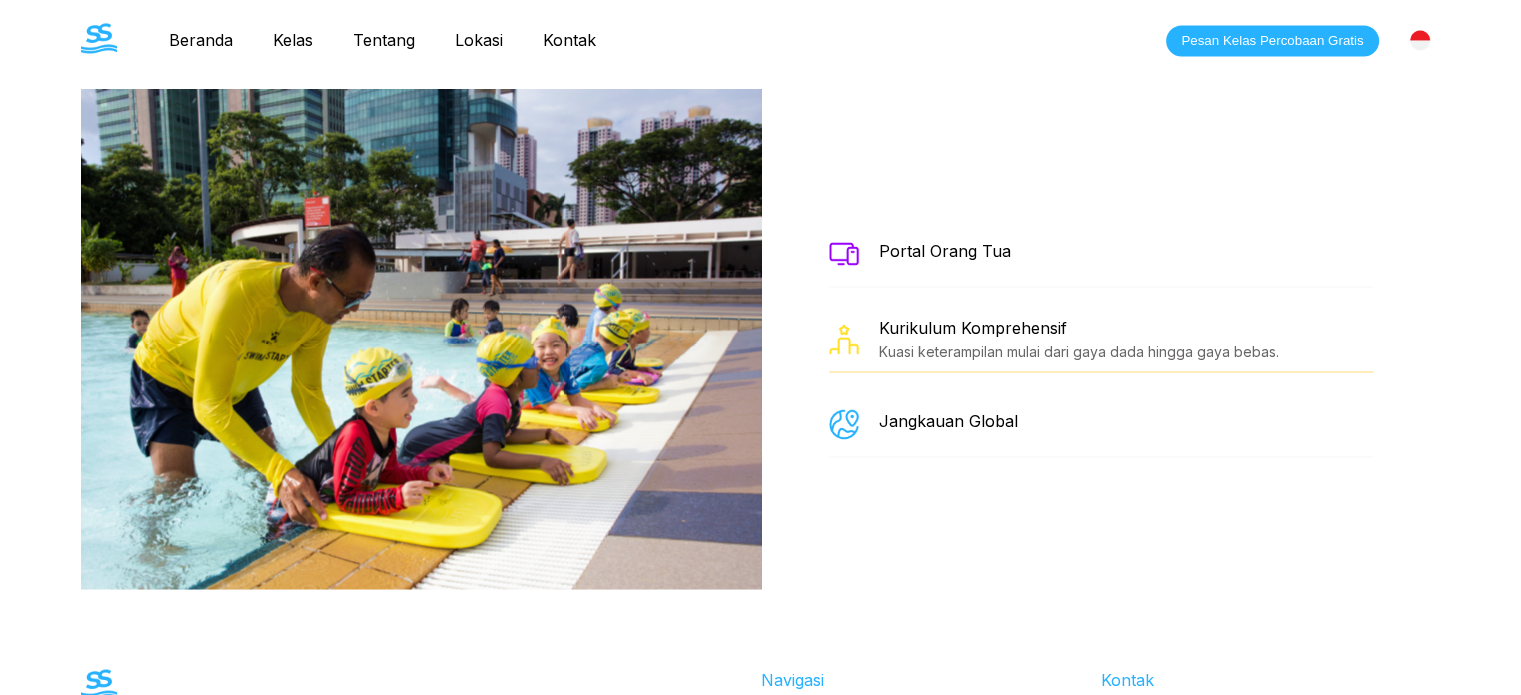 click on "Portal Orang Tua" at bounding box center [945, 251] 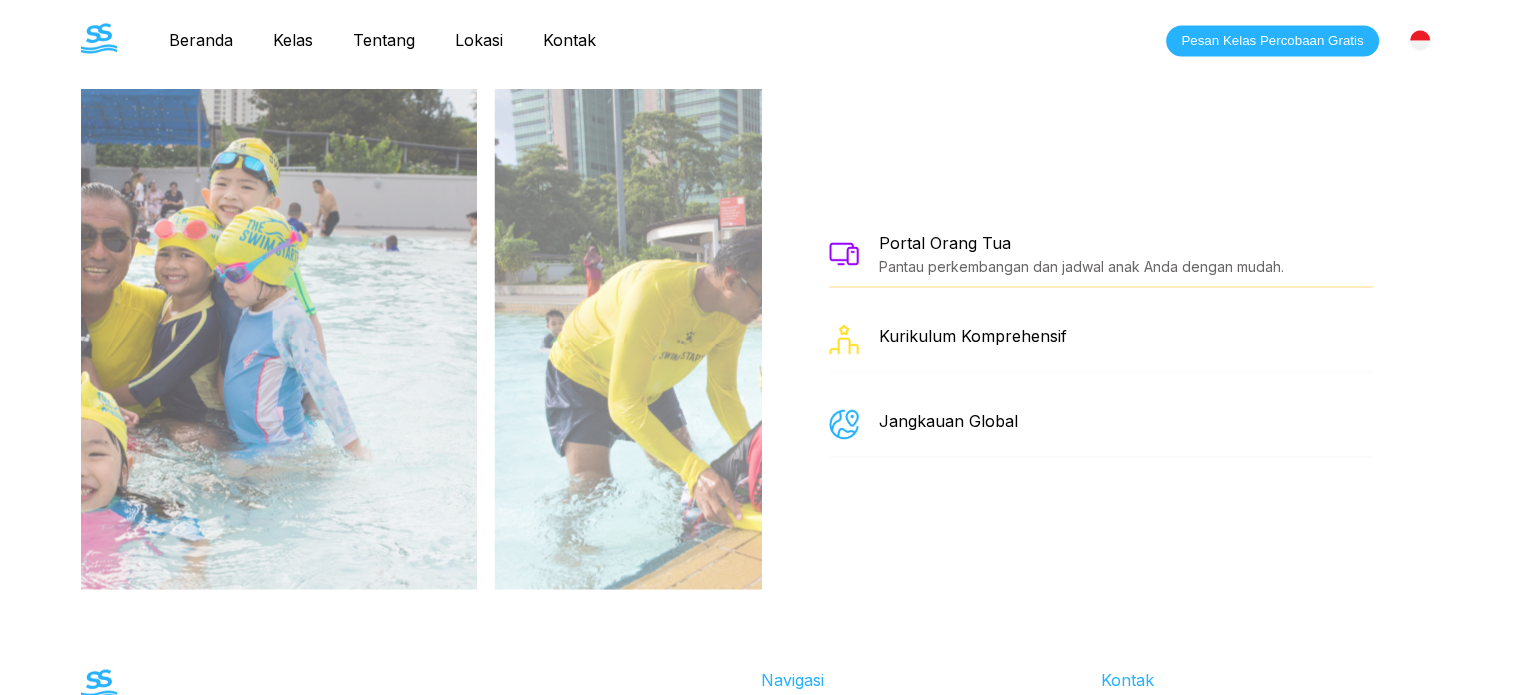 click on "Portal Orang Tua" at bounding box center [1081, 243] 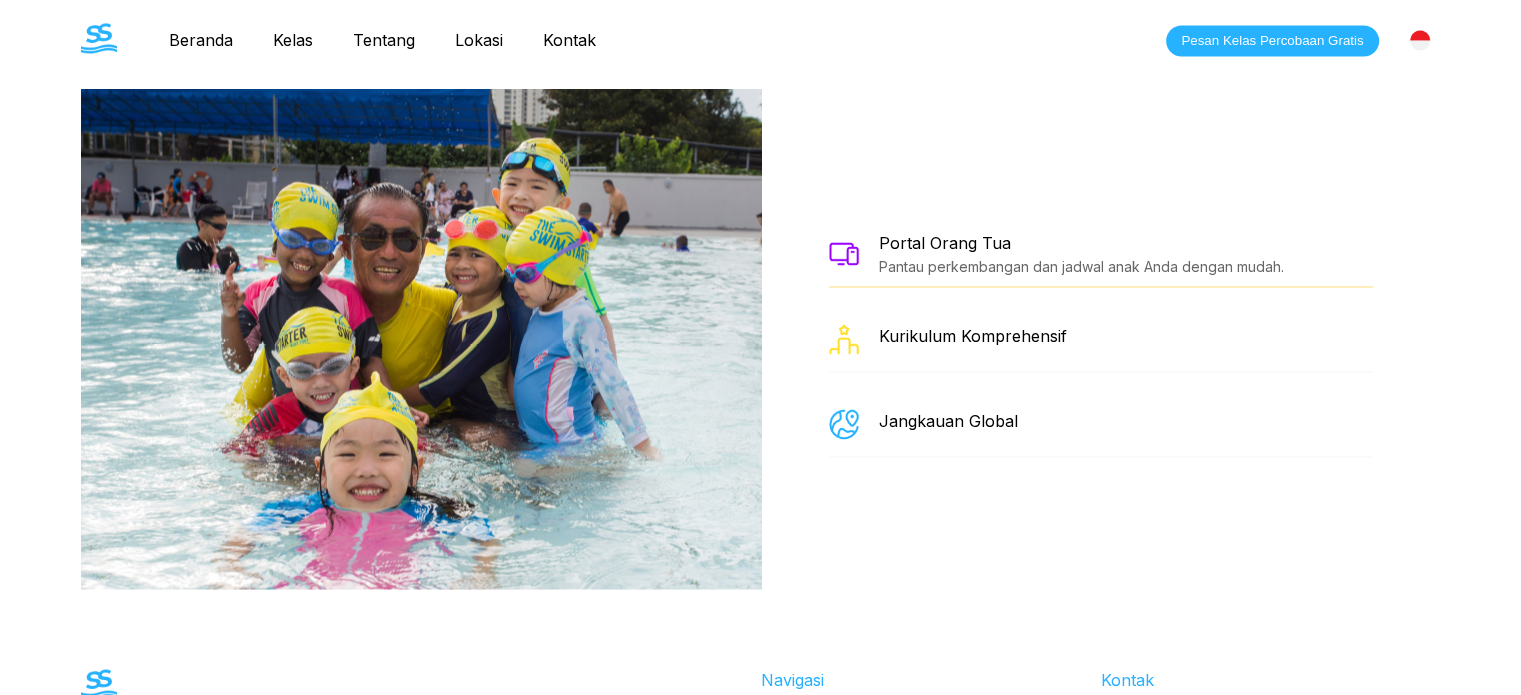 click at bounding box center [844, 253] 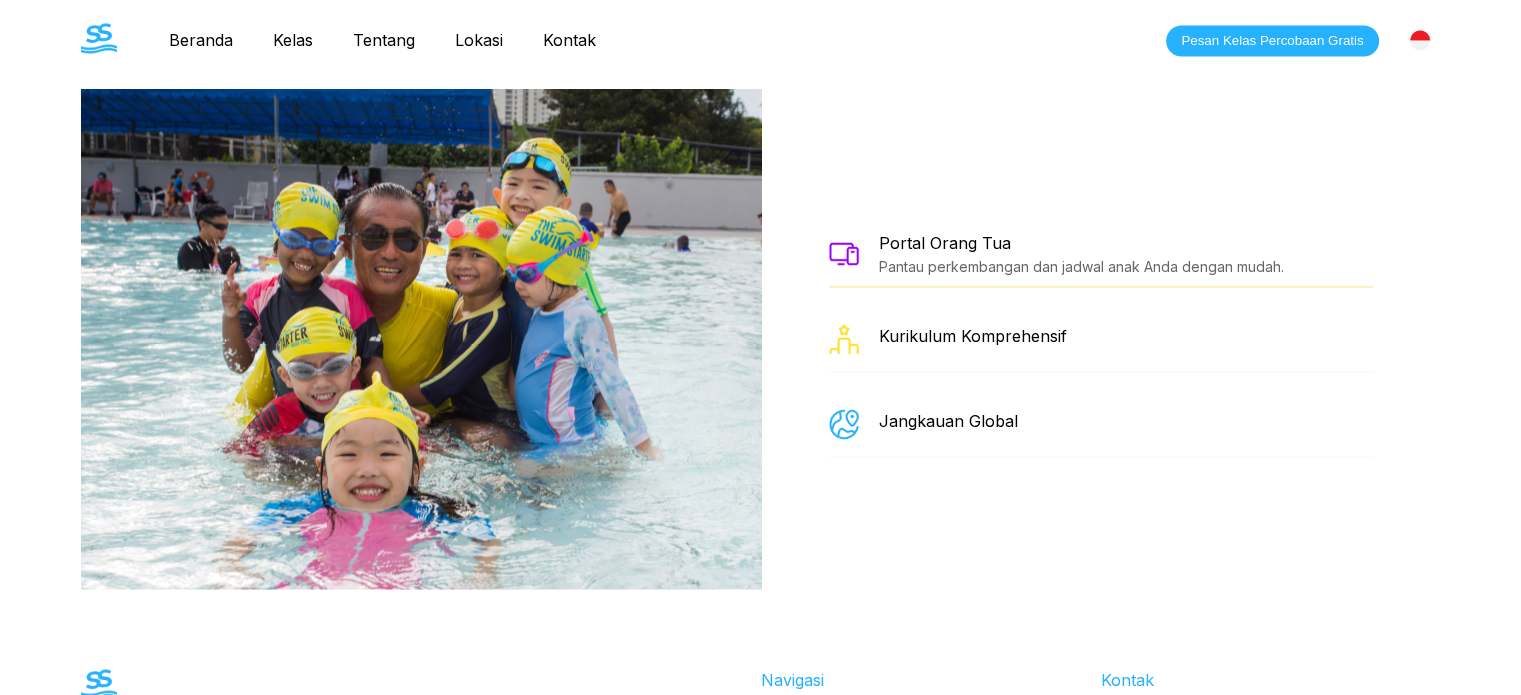 click at bounding box center [844, 253] 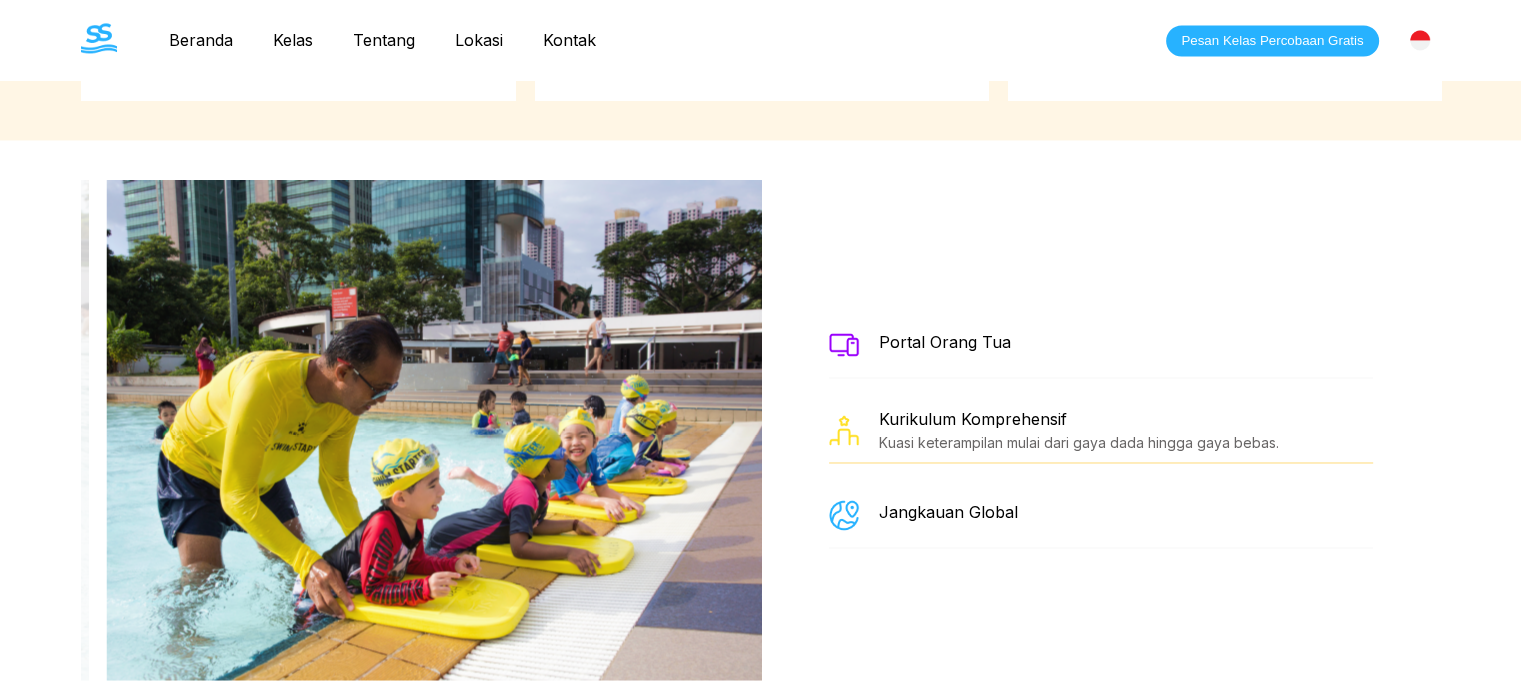 scroll, scrollTop: 3206, scrollLeft: 0, axis: vertical 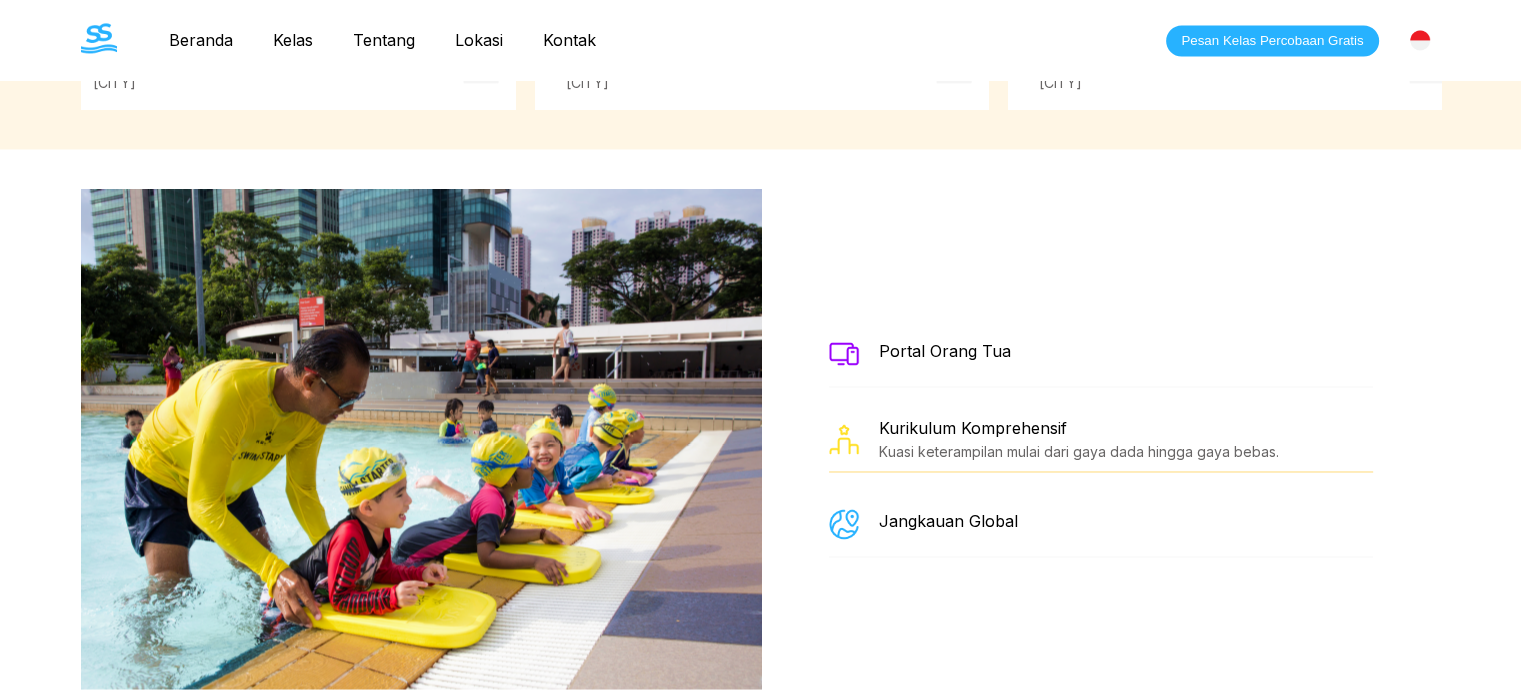 click on "Portal Orang Tua Kurikulum Komprehensif Kuasi keterampilan mulai dari gaya dada hingga gaya bebas. Jangkauan Global" at bounding box center [1101, 439] 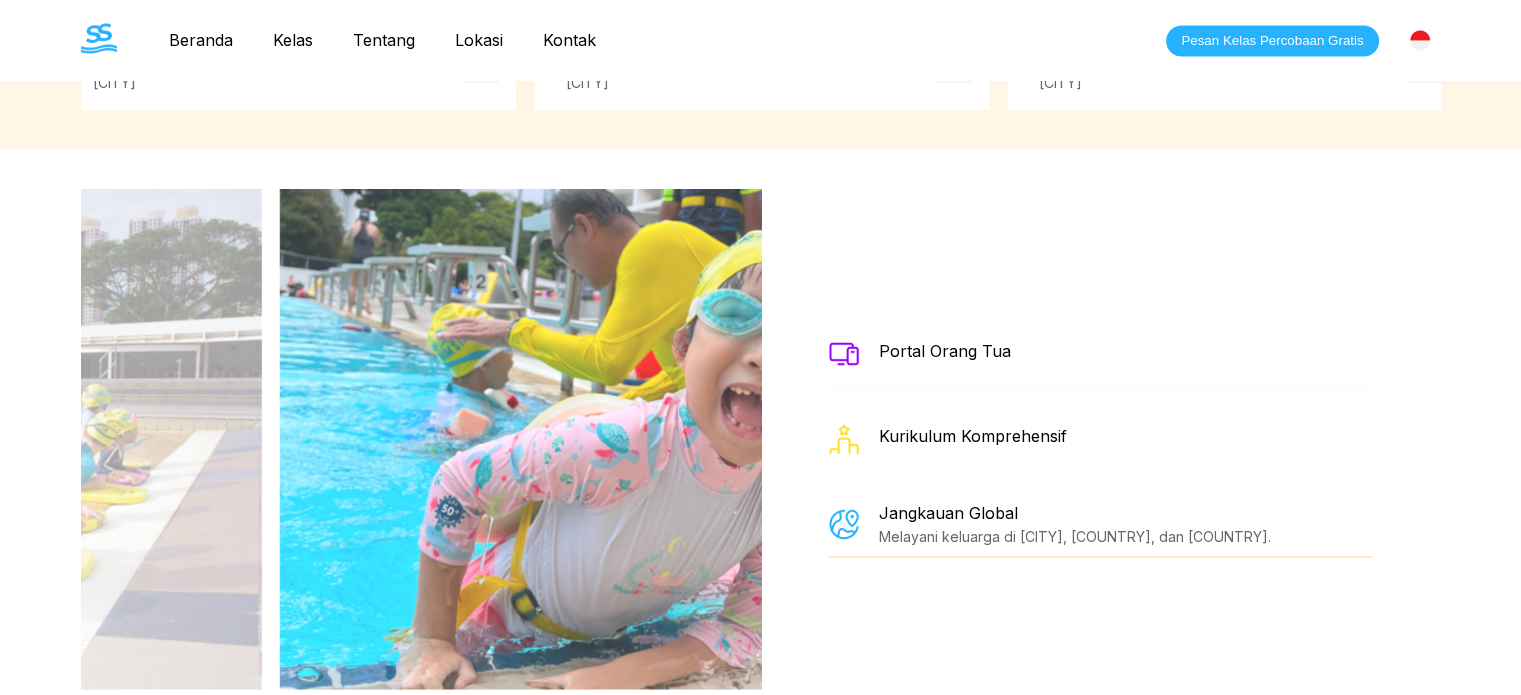 click on "Portal Orang Tua" at bounding box center (1101, 354) 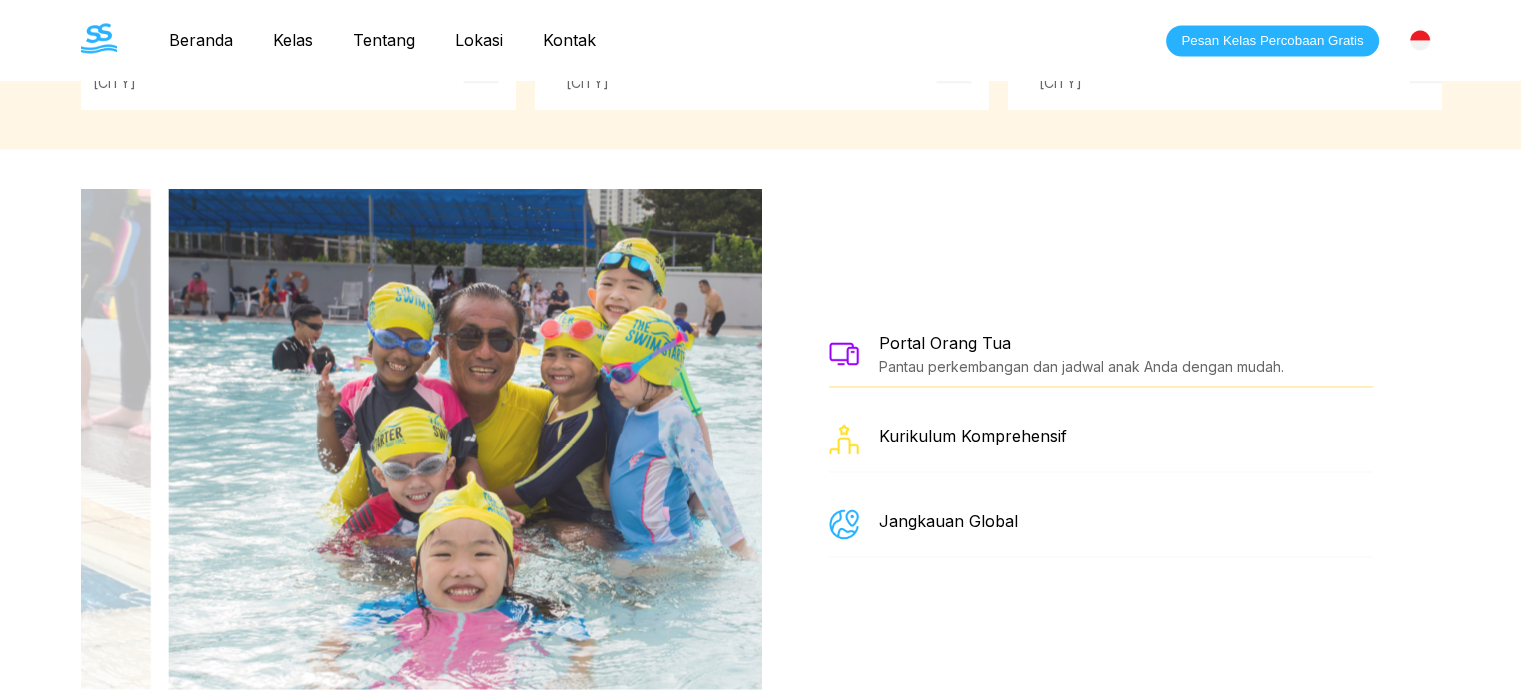 click on "Portal Orang Tua" at bounding box center (1081, 343) 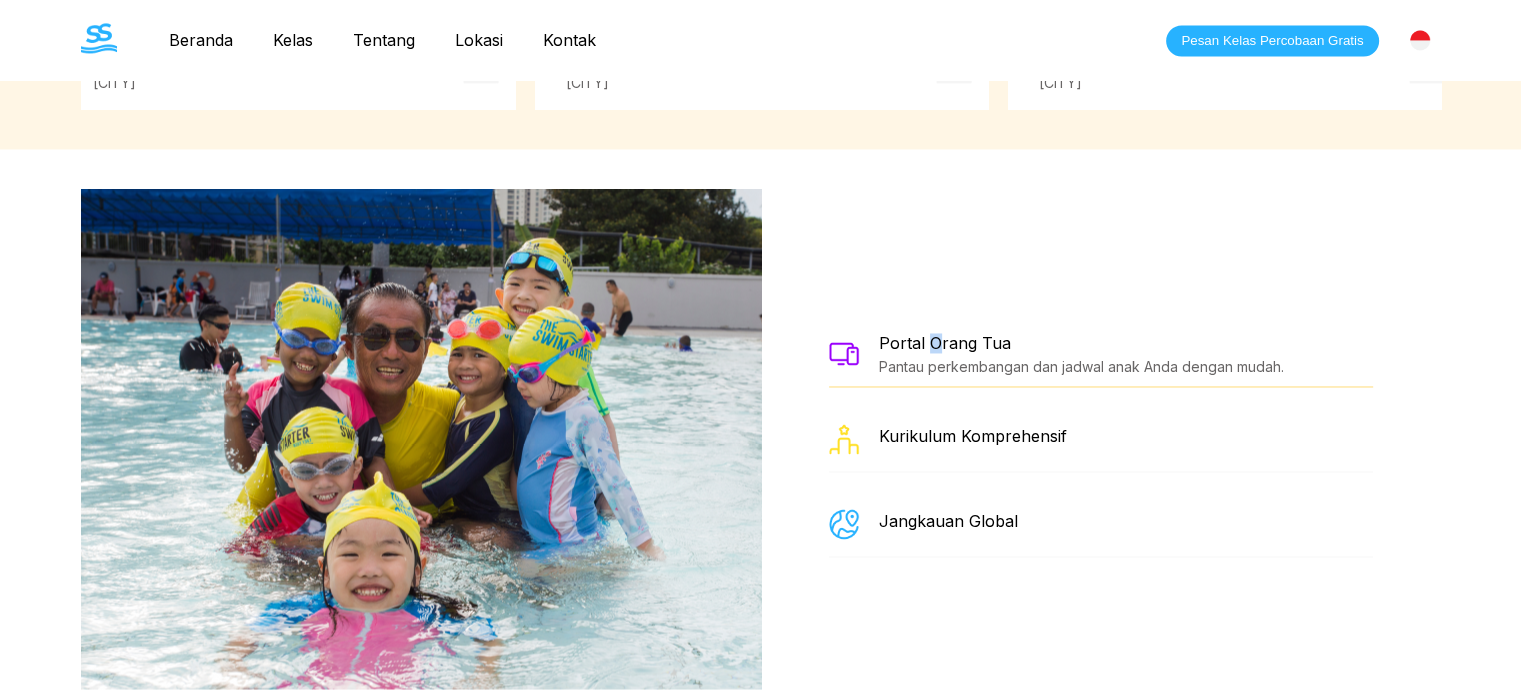 click on "Portal Orang Tua" at bounding box center (1081, 343) 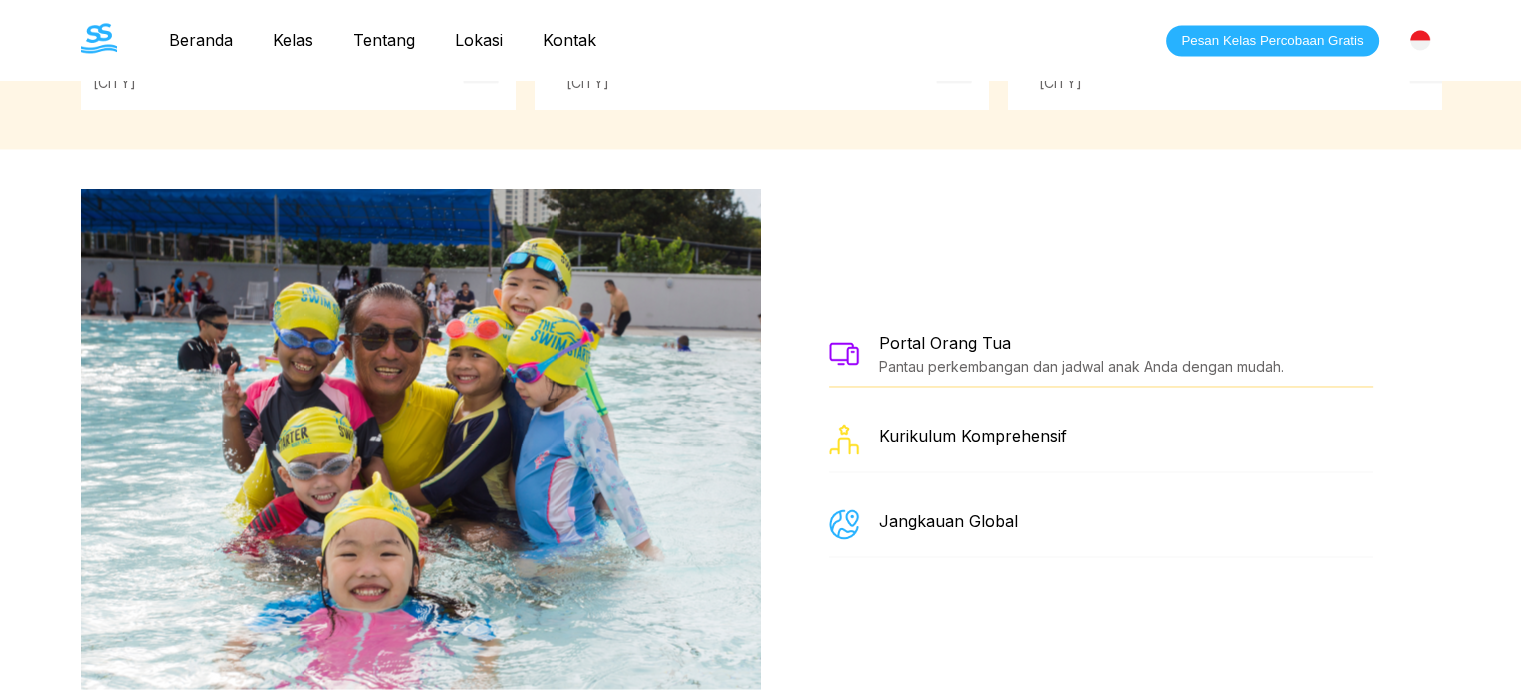 click on "Portal Orang Tua" at bounding box center (1081, 343) 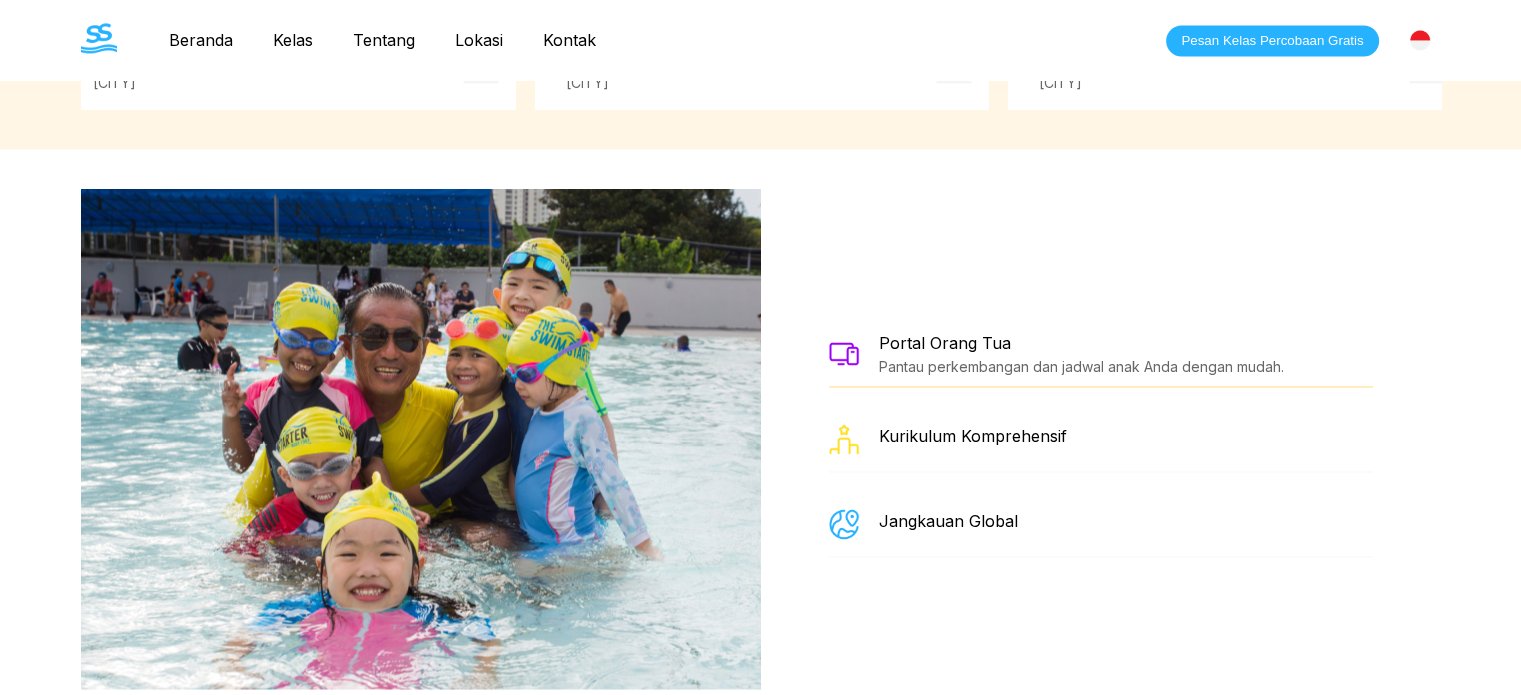 click on "Portal Orang Tua" at bounding box center (1081, 343) 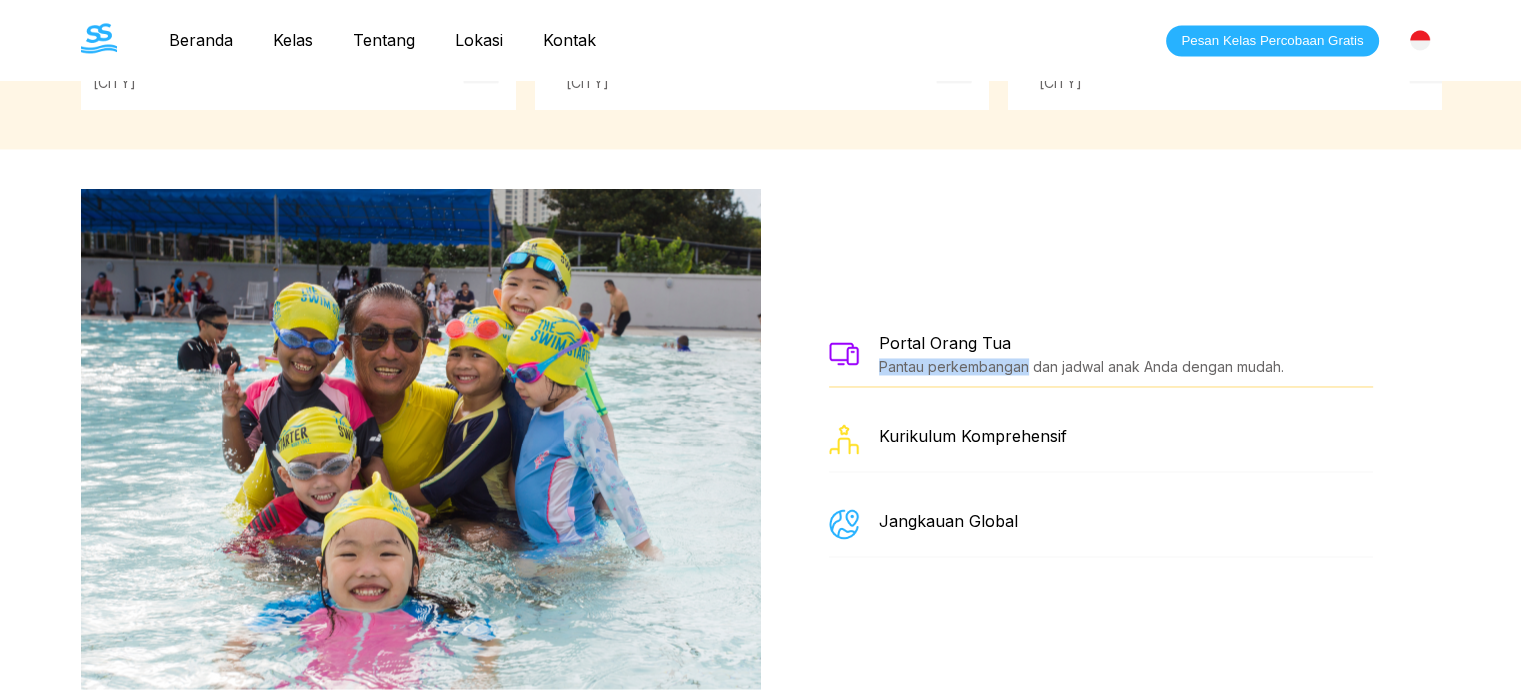 drag, startPoint x: 1025, startPoint y: 331, endPoint x: 1040, endPoint y: 340, distance: 17.492855 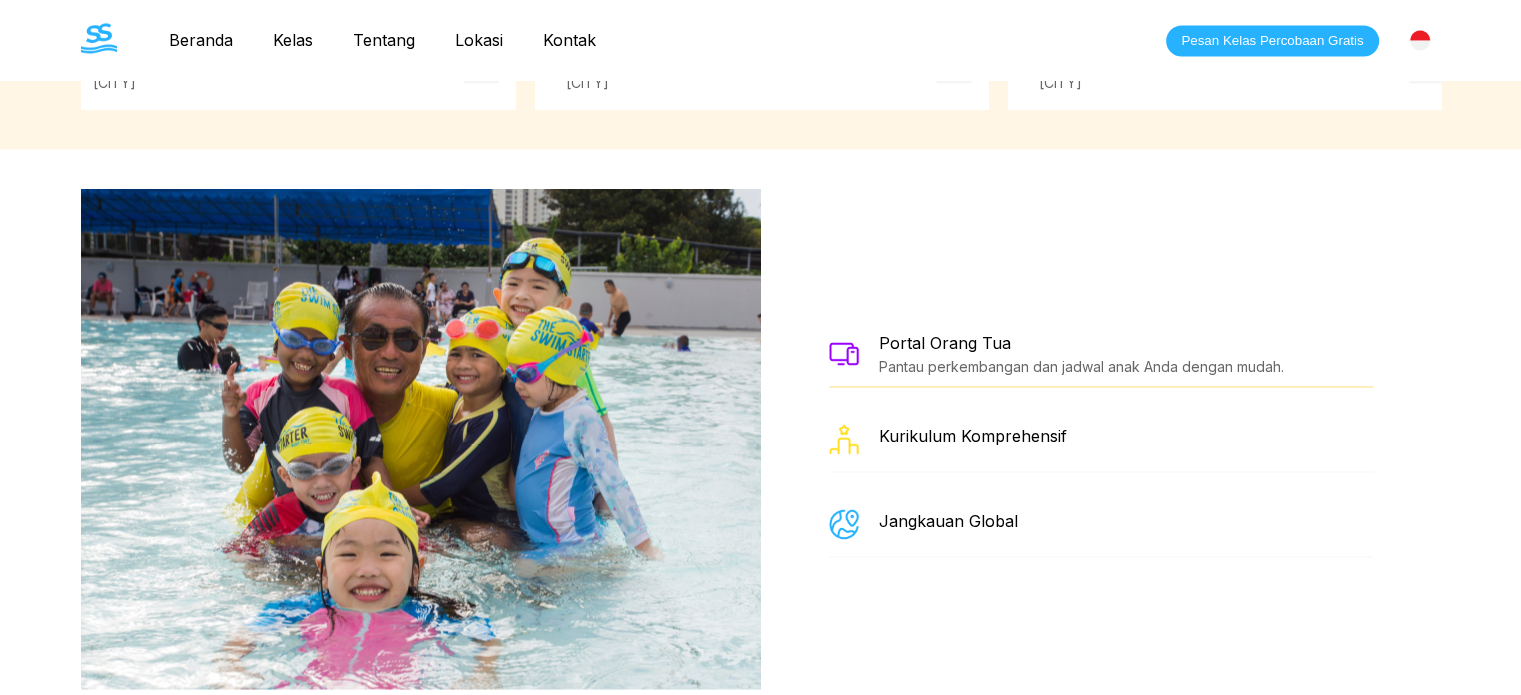 click on "Pantau perkembangan dan jadwal anak Anda dengan mudah." at bounding box center [1081, 366] 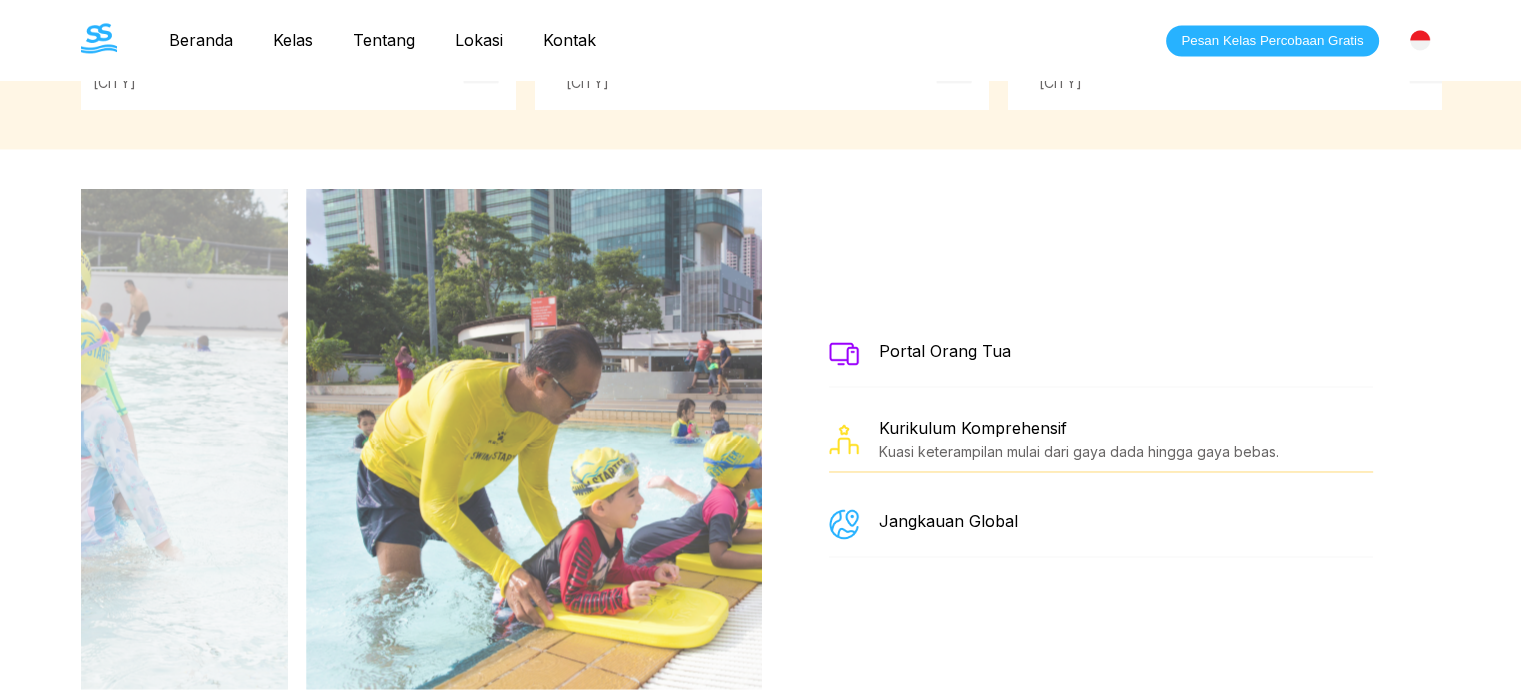 click on "Portal Orang Tua Kurikulum Komprehensif Kuasi keterampilan mulai dari gaya dada hingga gaya bebas. Jangkauan Global" at bounding box center [1101, 439] 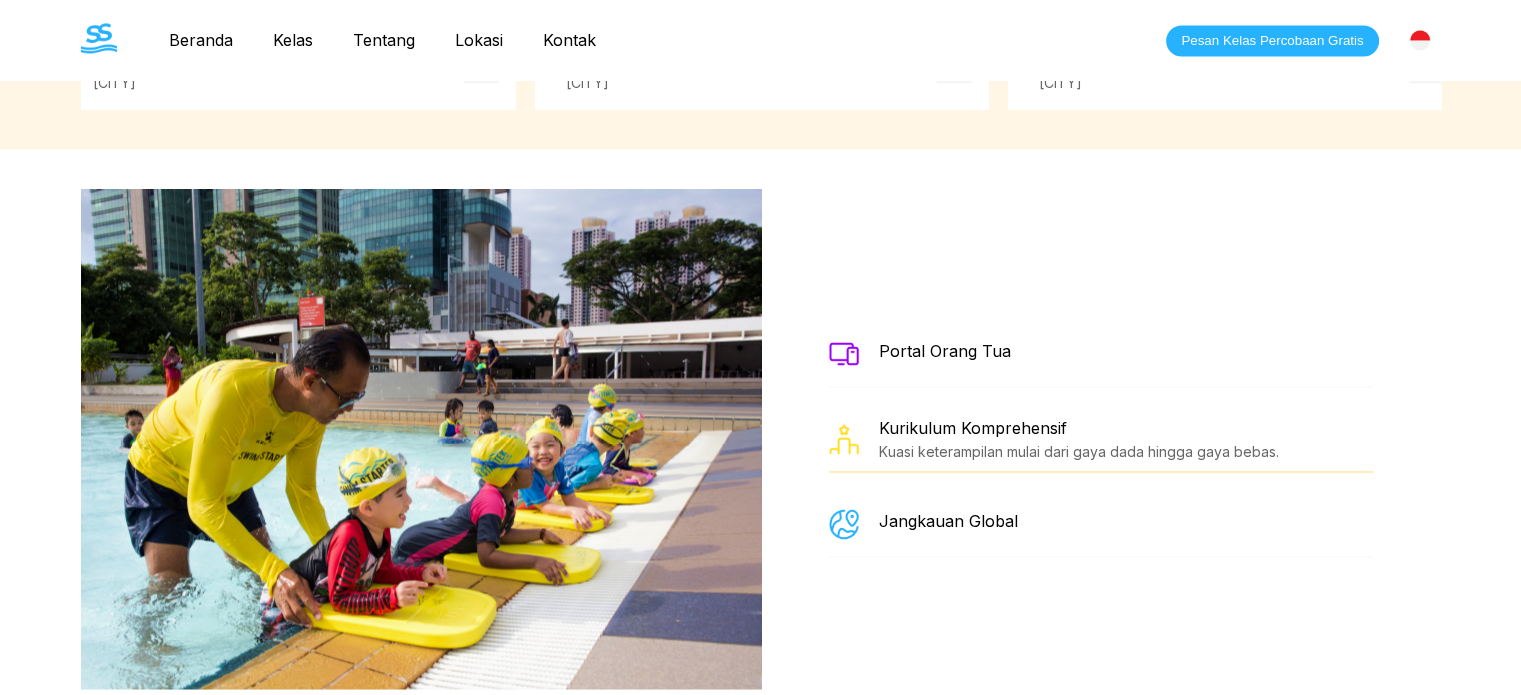click on "Kuasi keterampilan mulai dari gaya dada hingga gaya bebas." at bounding box center (1079, 451) 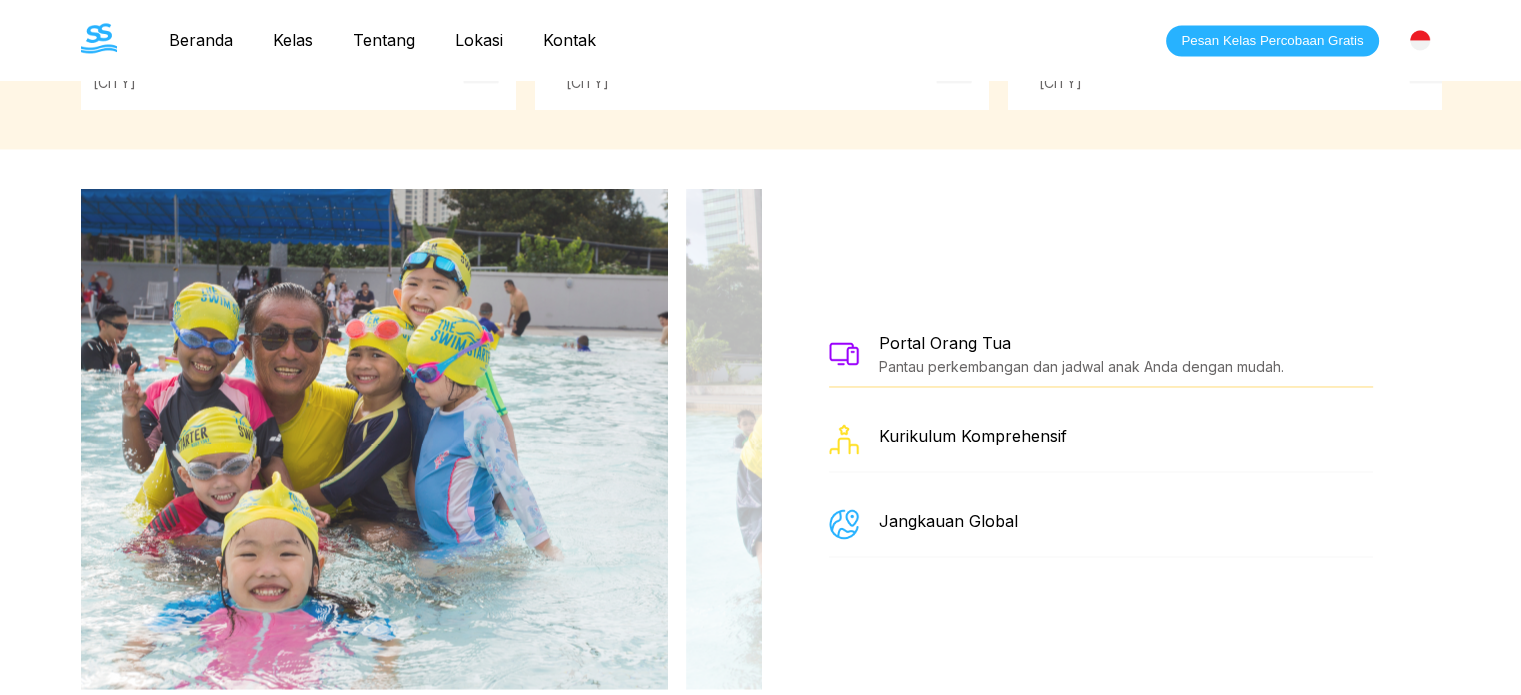 click at bounding box center (844, 353) 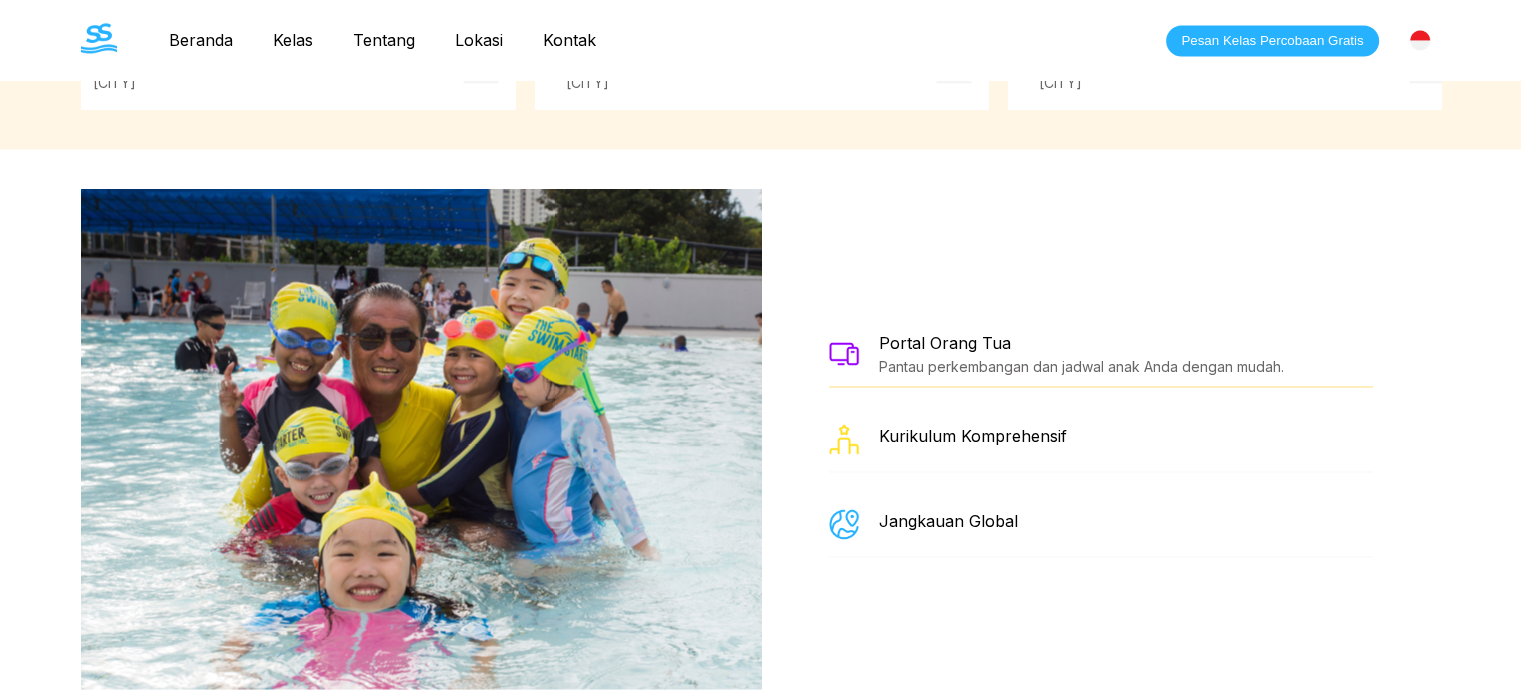 click at bounding box center [844, 353] 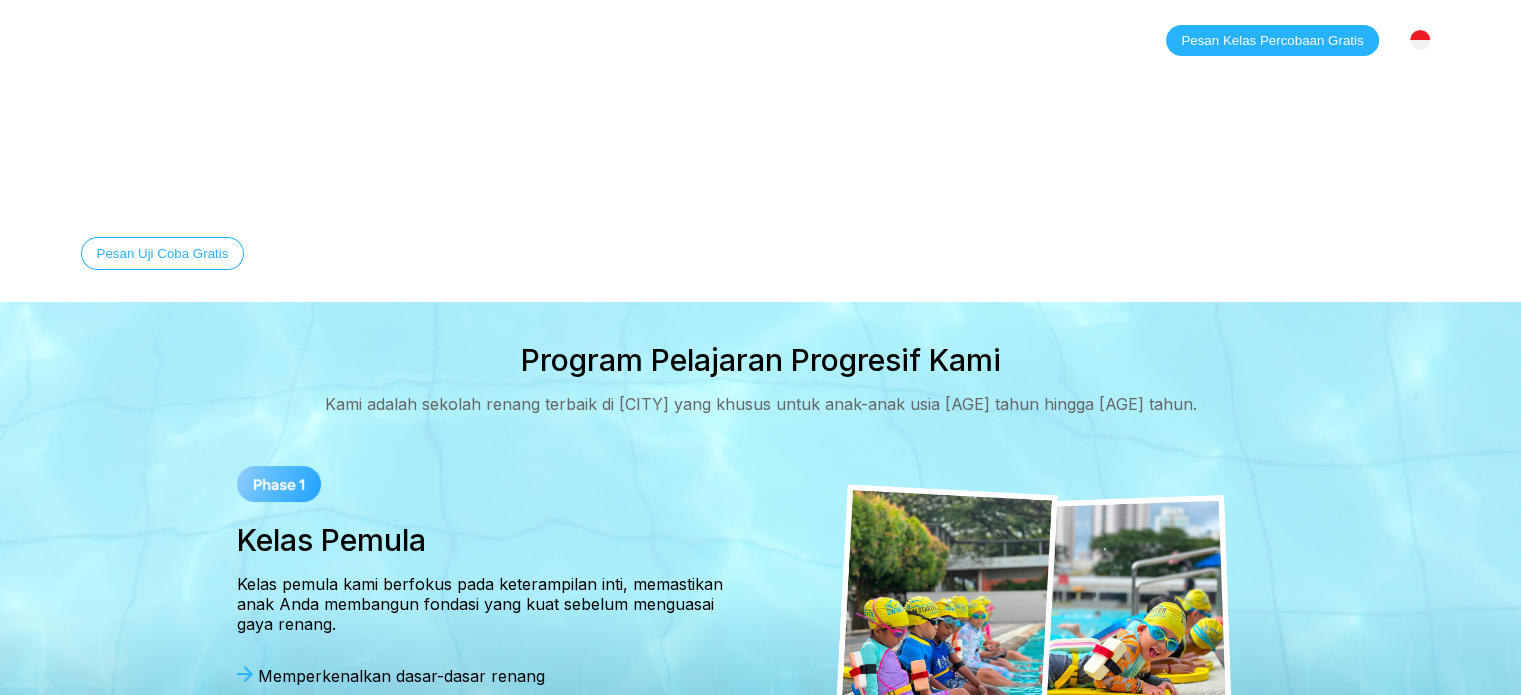 scroll, scrollTop: 0, scrollLeft: 0, axis: both 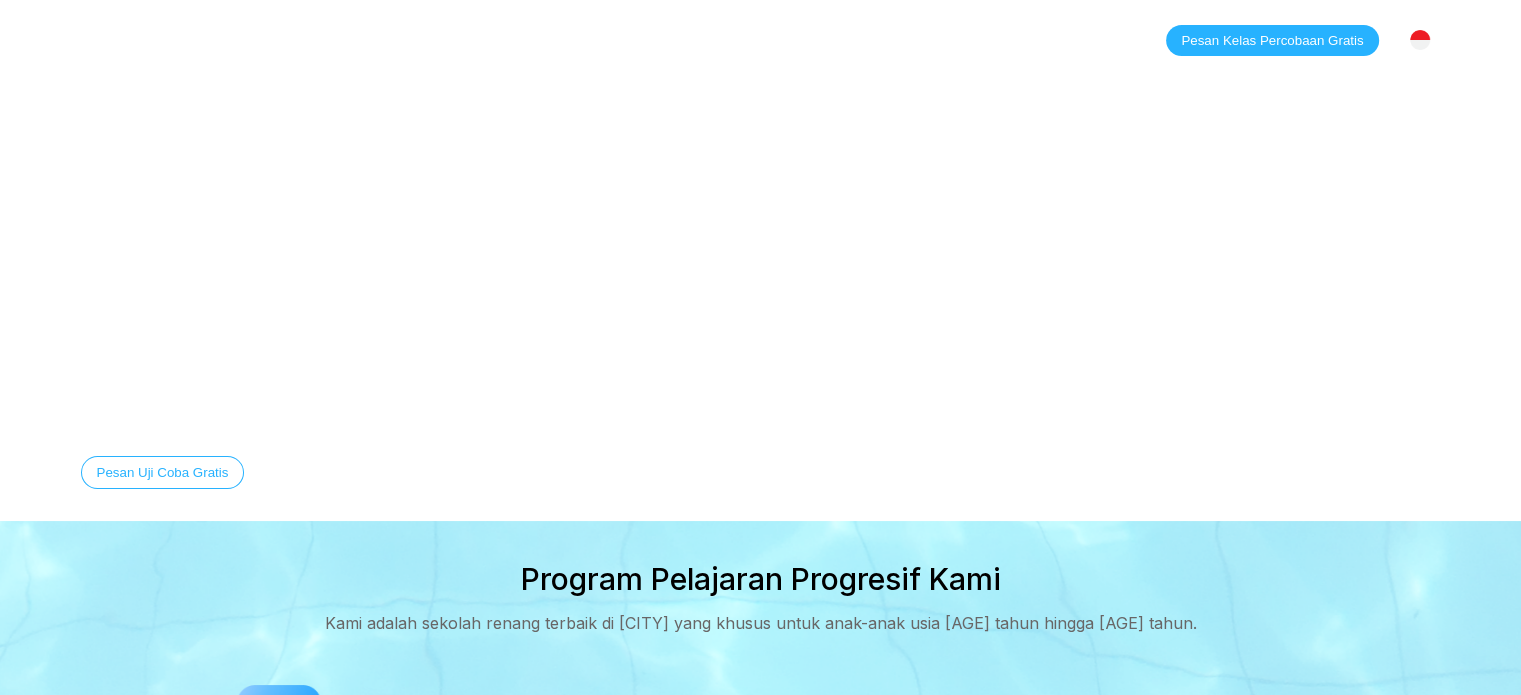 click at bounding box center [1420, 40] 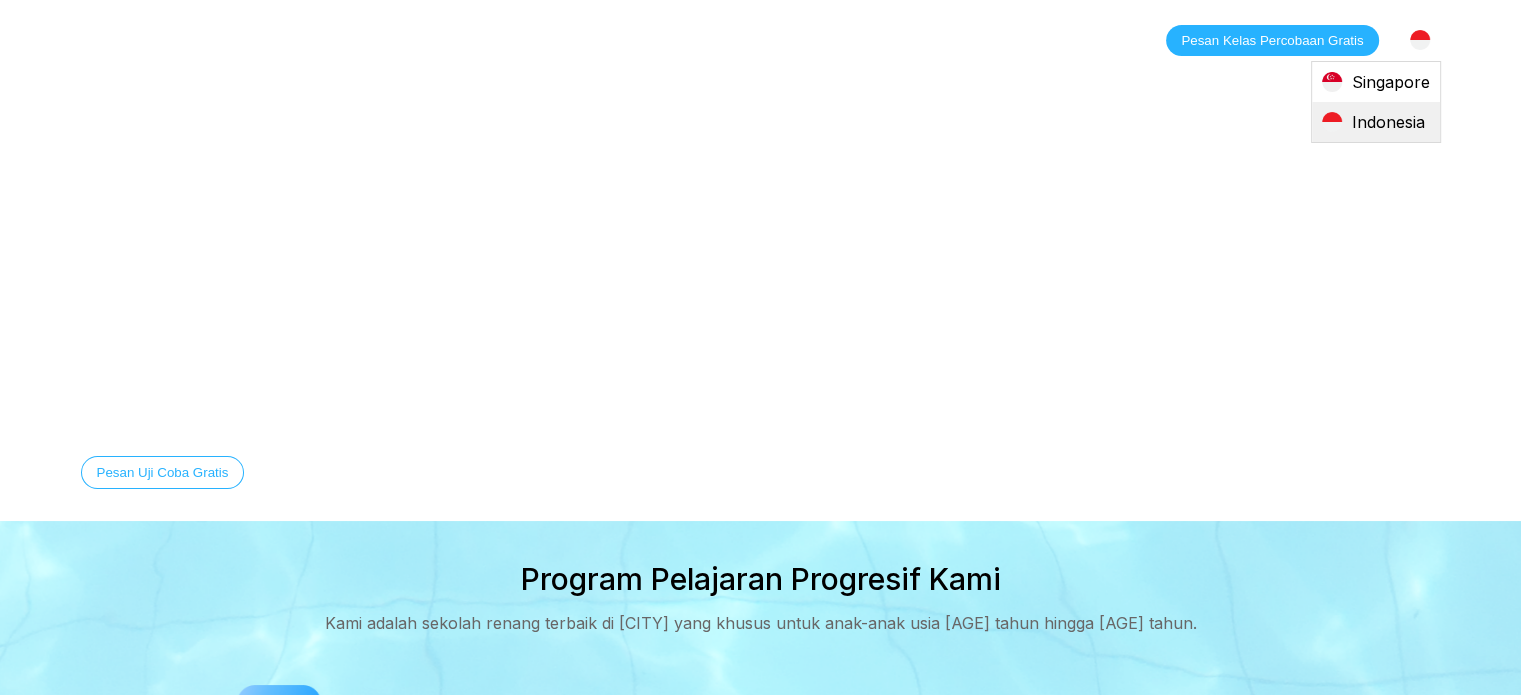 click on "Indonesia" at bounding box center (1376, 122) 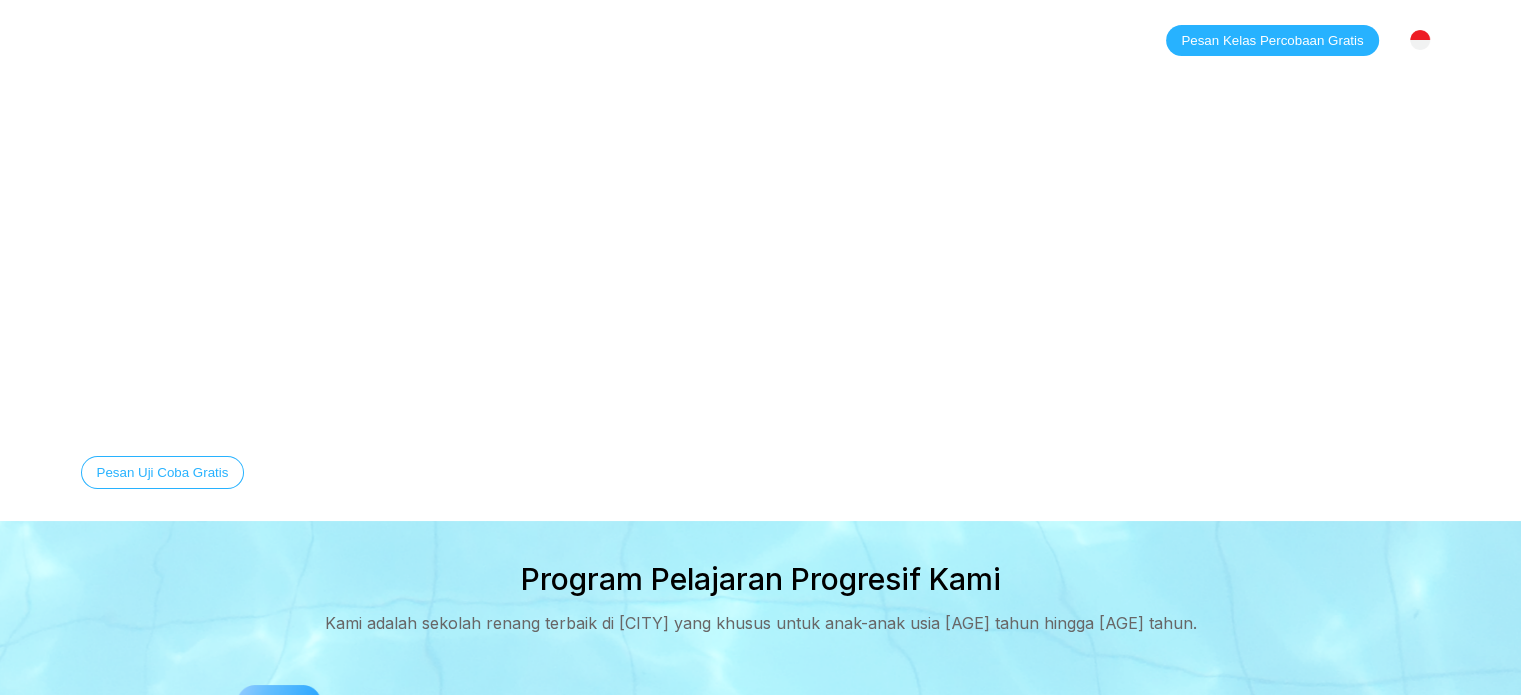 click on "Pesan Kelas Percobaan Gratis" at bounding box center (1272, 40) 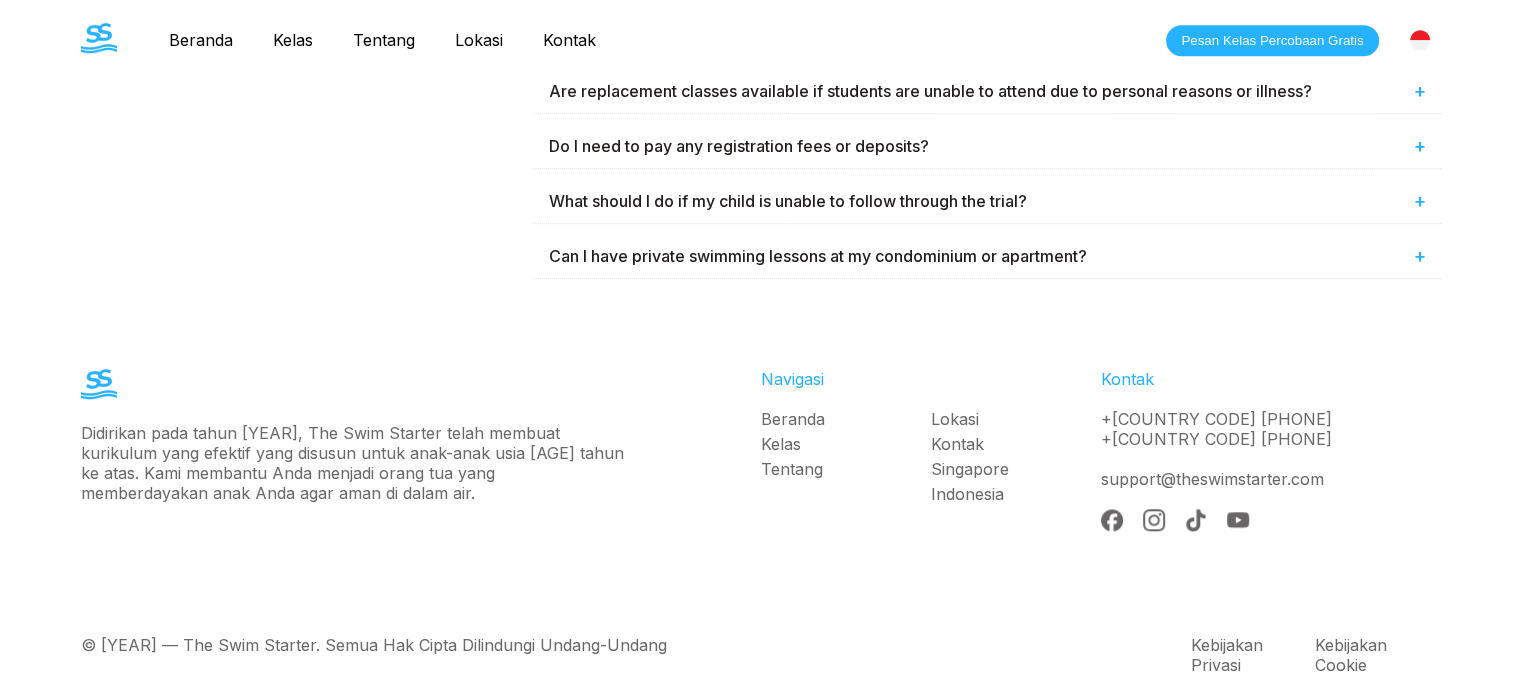 scroll, scrollTop: 1592, scrollLeft: 0, axis: vertical 